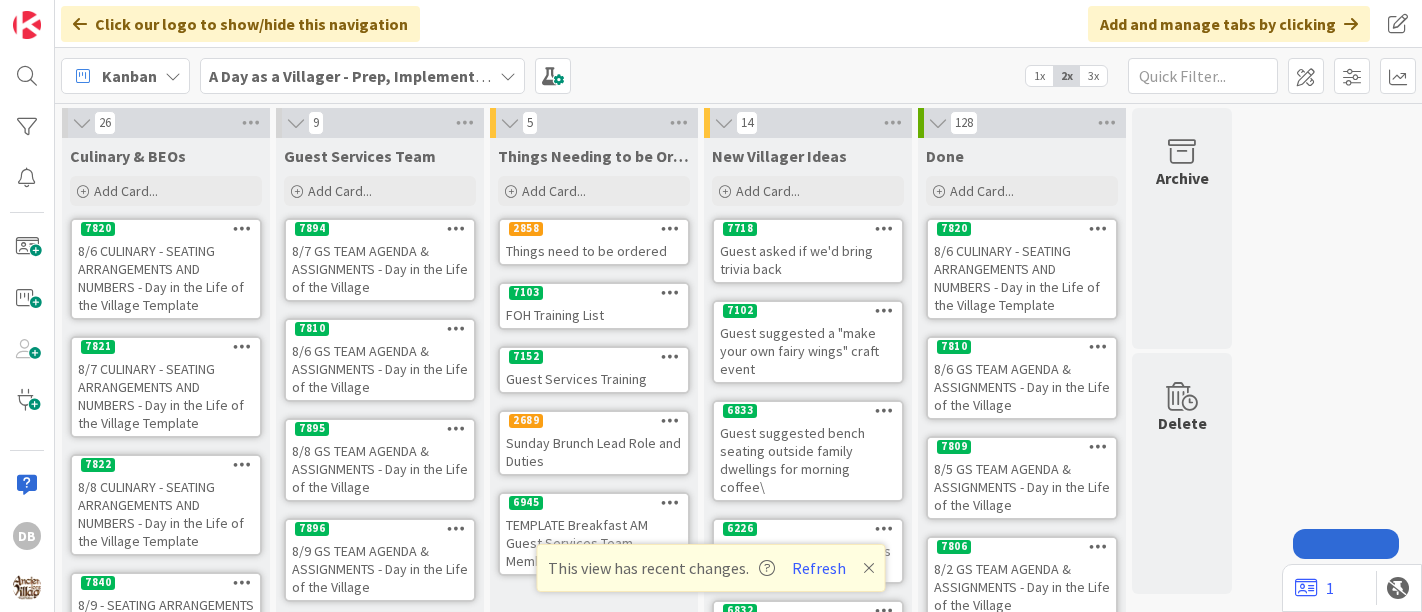 drag, startPoint x: 0, startPoint y: 0, endPoint x: 593, endPoint y: 262, distance: 648.3001 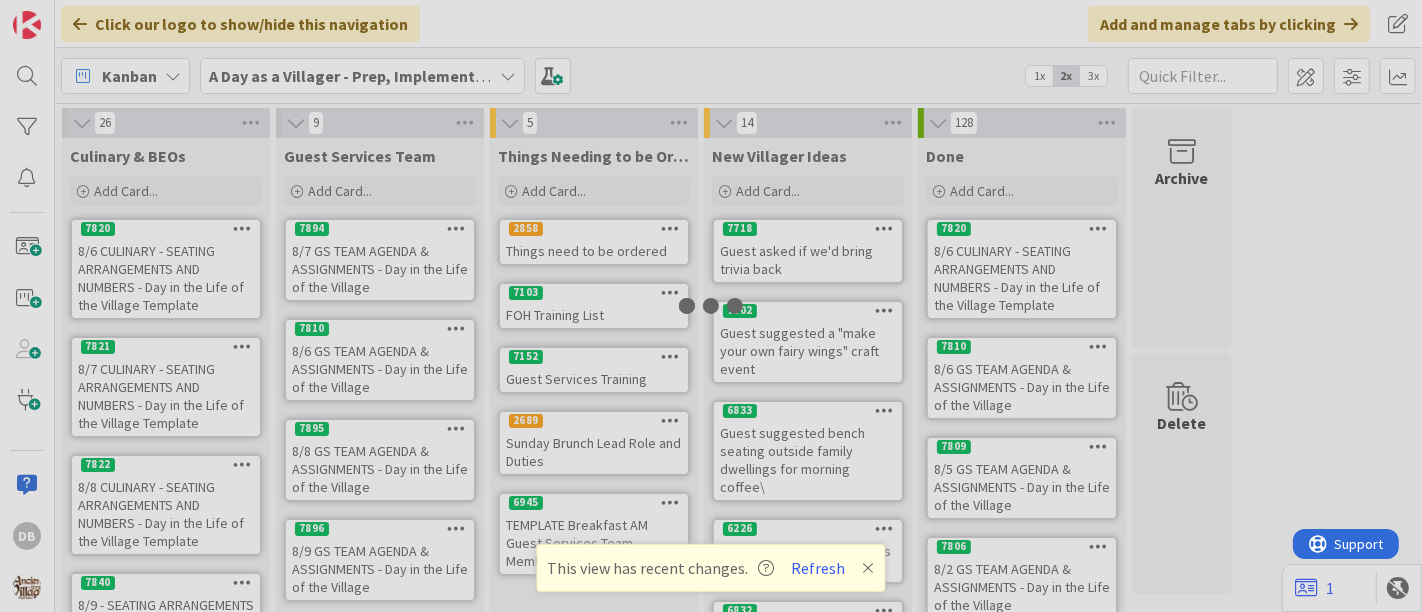 scroll, scrollTop: 0, scrollLeft: 0, axis: both 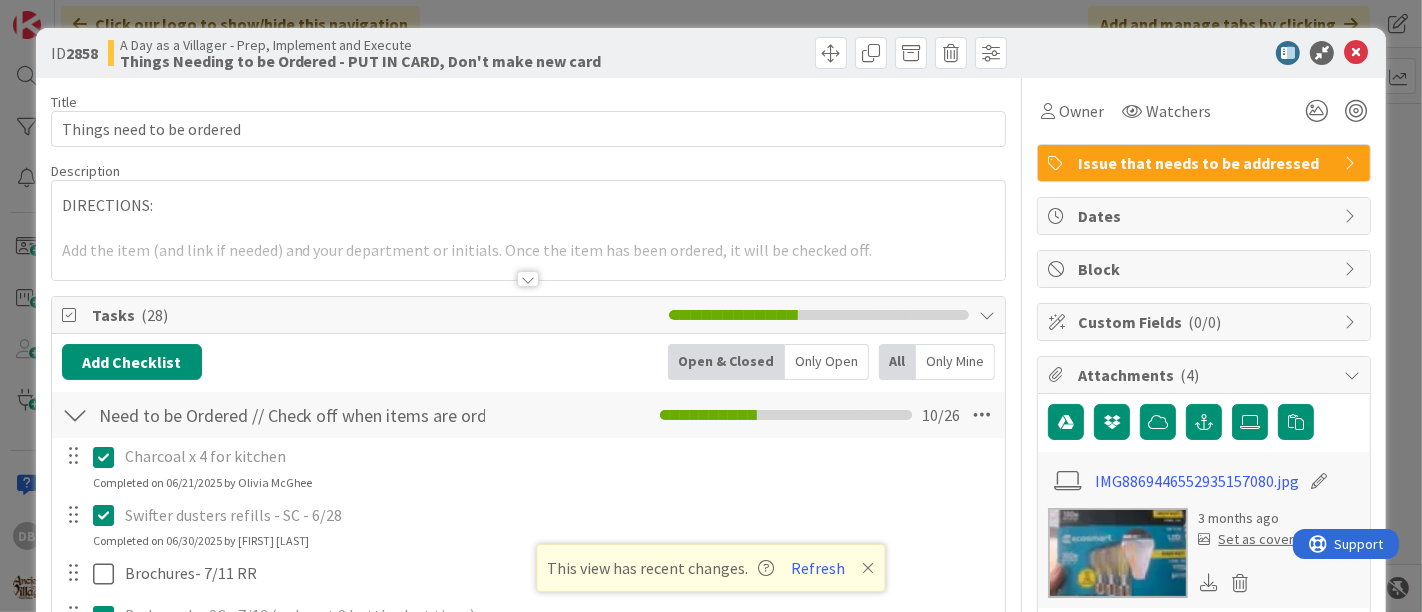 type on "x" 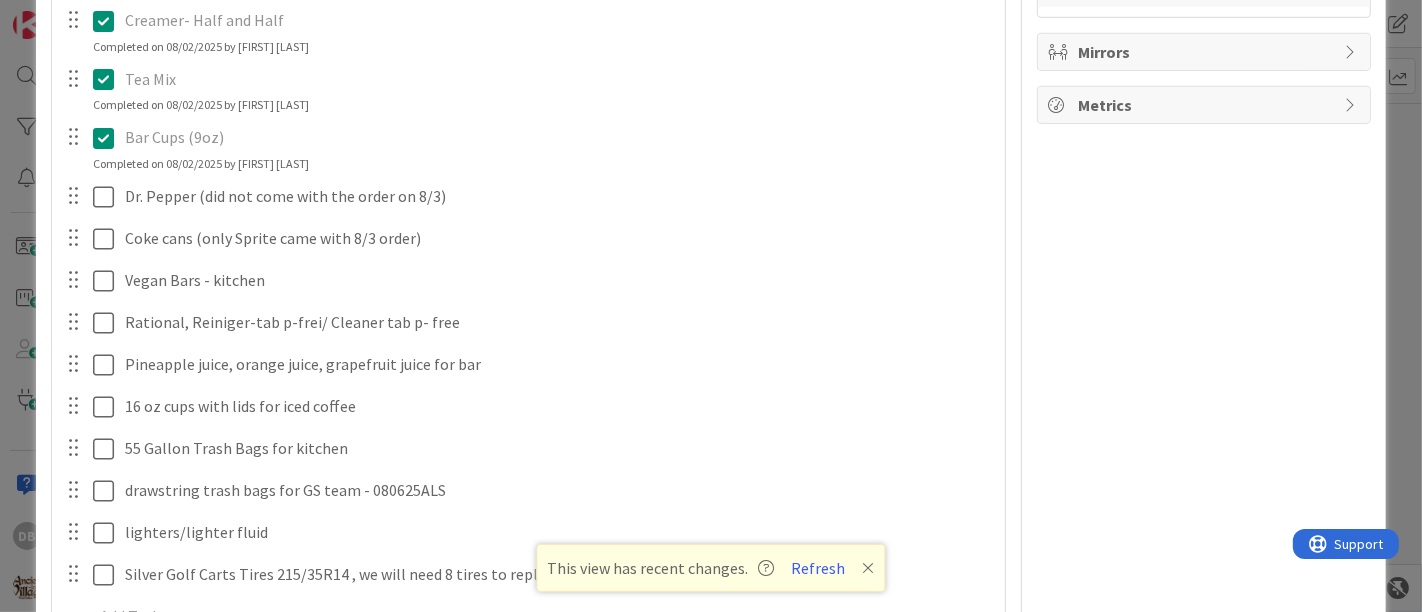 scroll, scrollTop: 0, scrollLeft: 0, axis: both 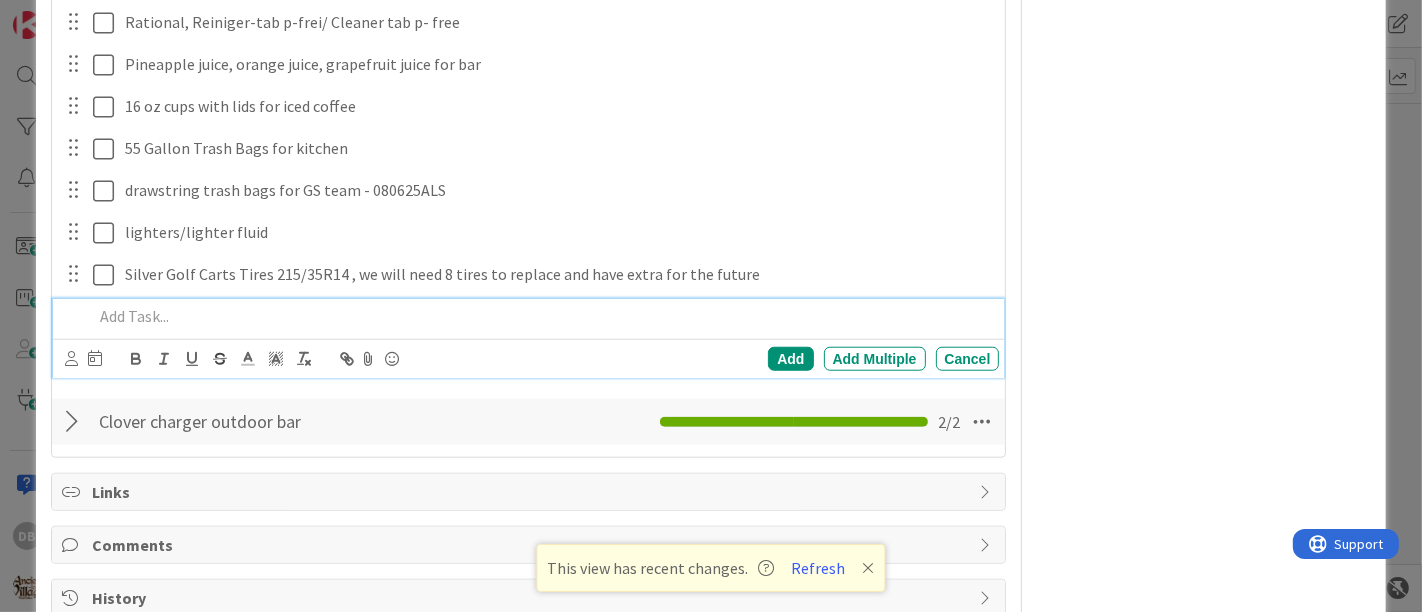 click at bounding box center [542, 316] 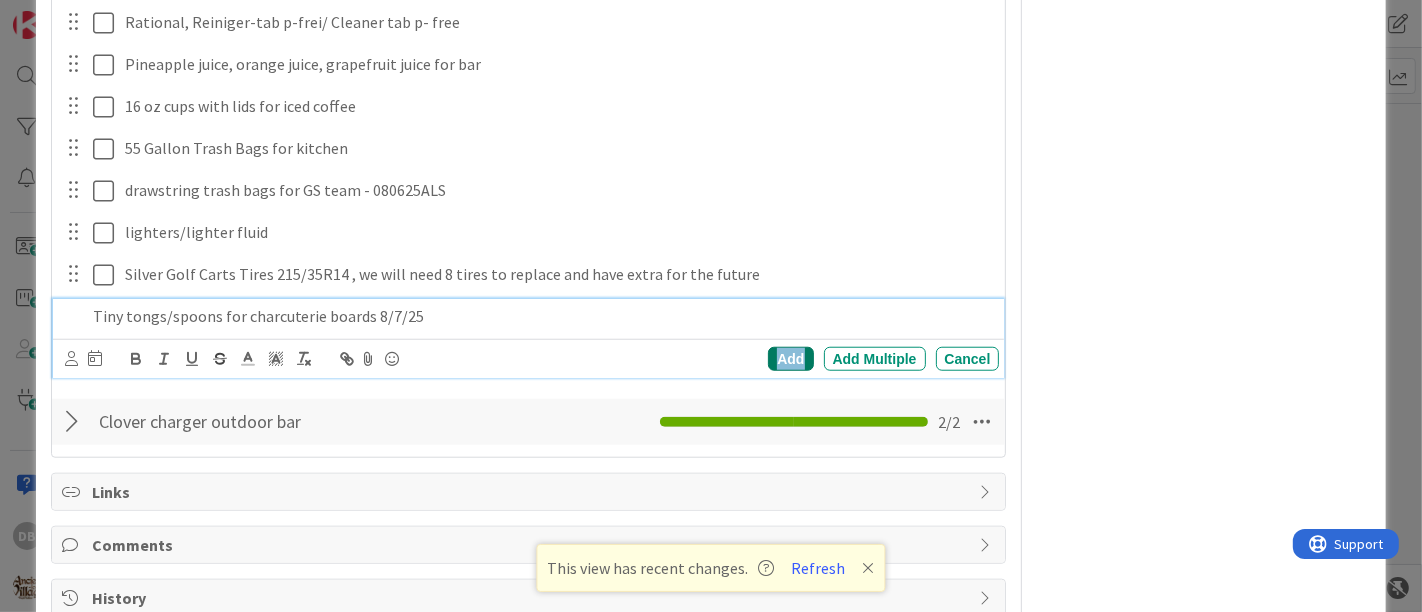 click on "Add" at bounding box center (790, 359) 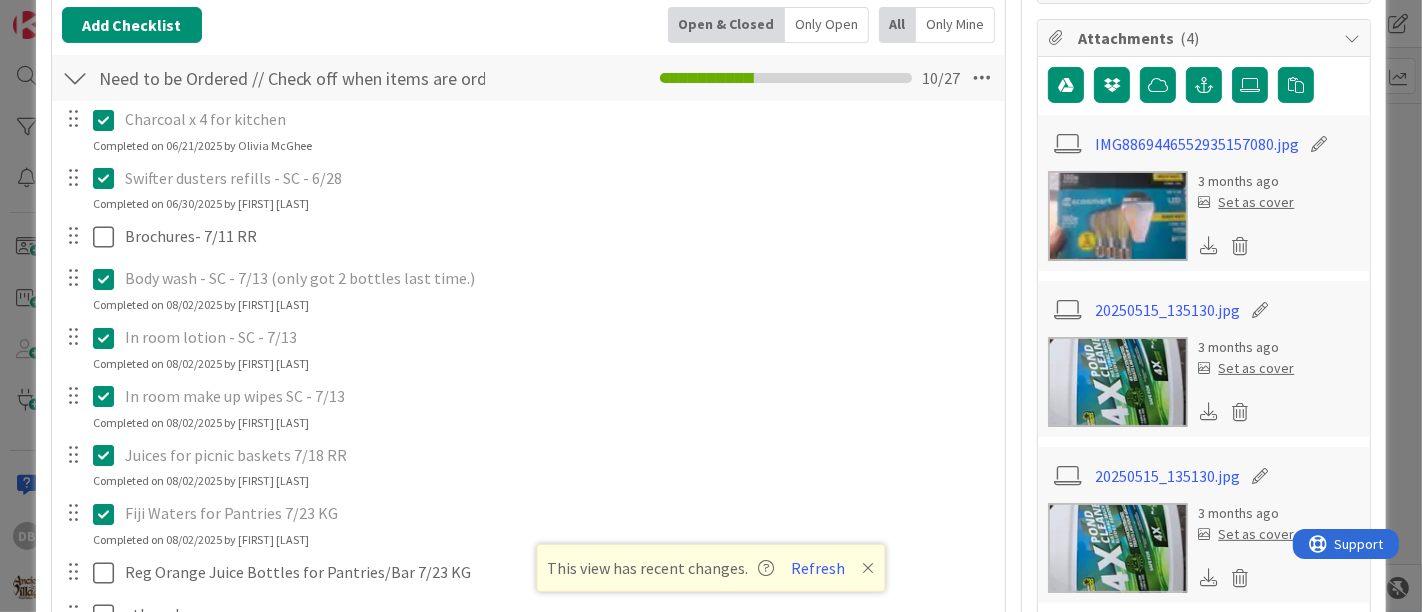 scroll, scrollTop: 0, scrollLeft: 0, axis: both 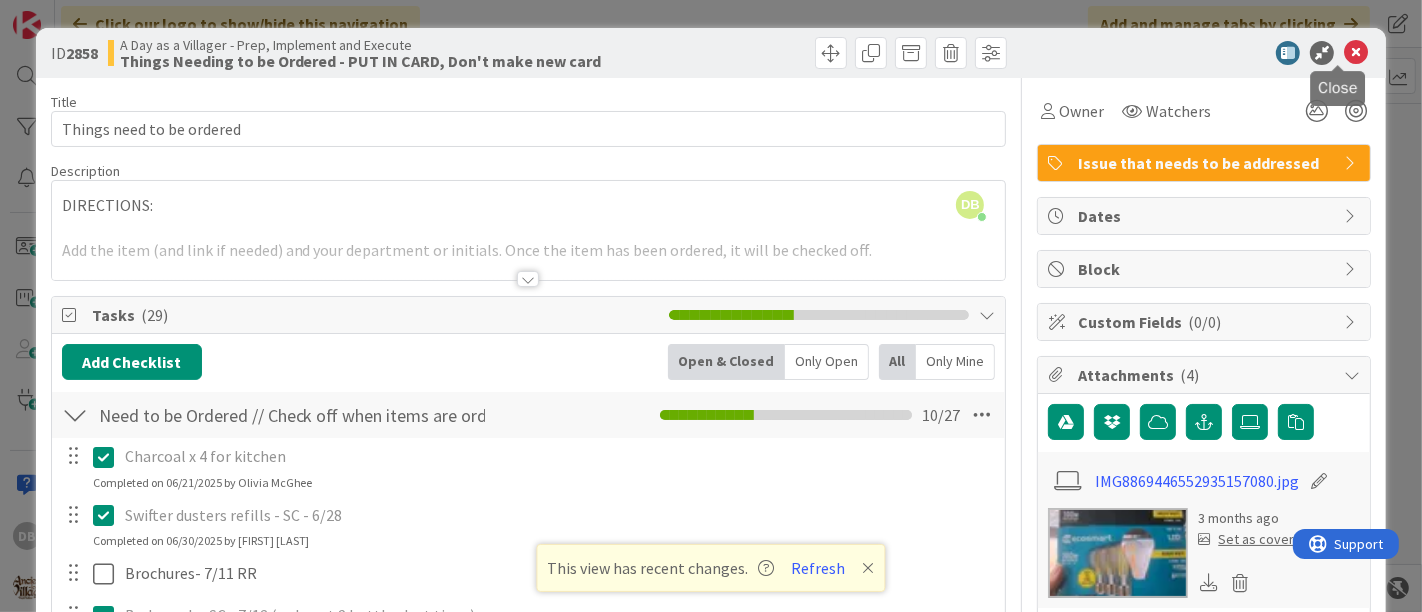 click at bounding box center (1356, 53) 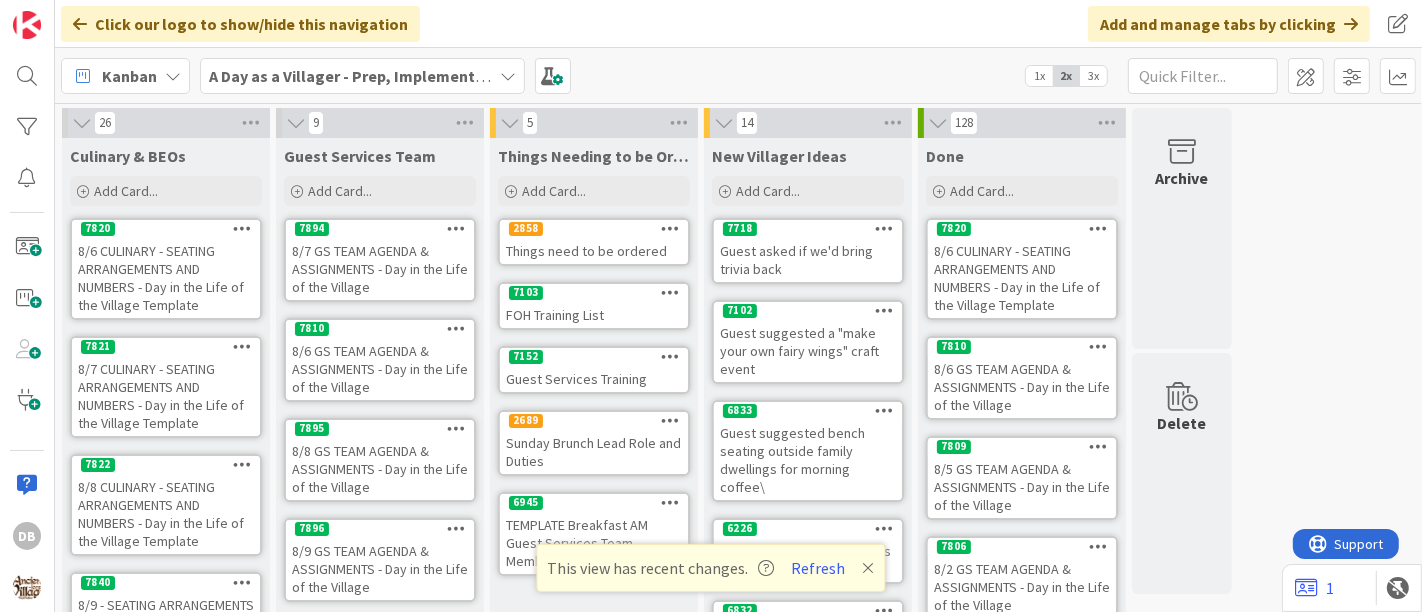 scroll, scrollTop: 0, scrollLeft: 0, axis: both 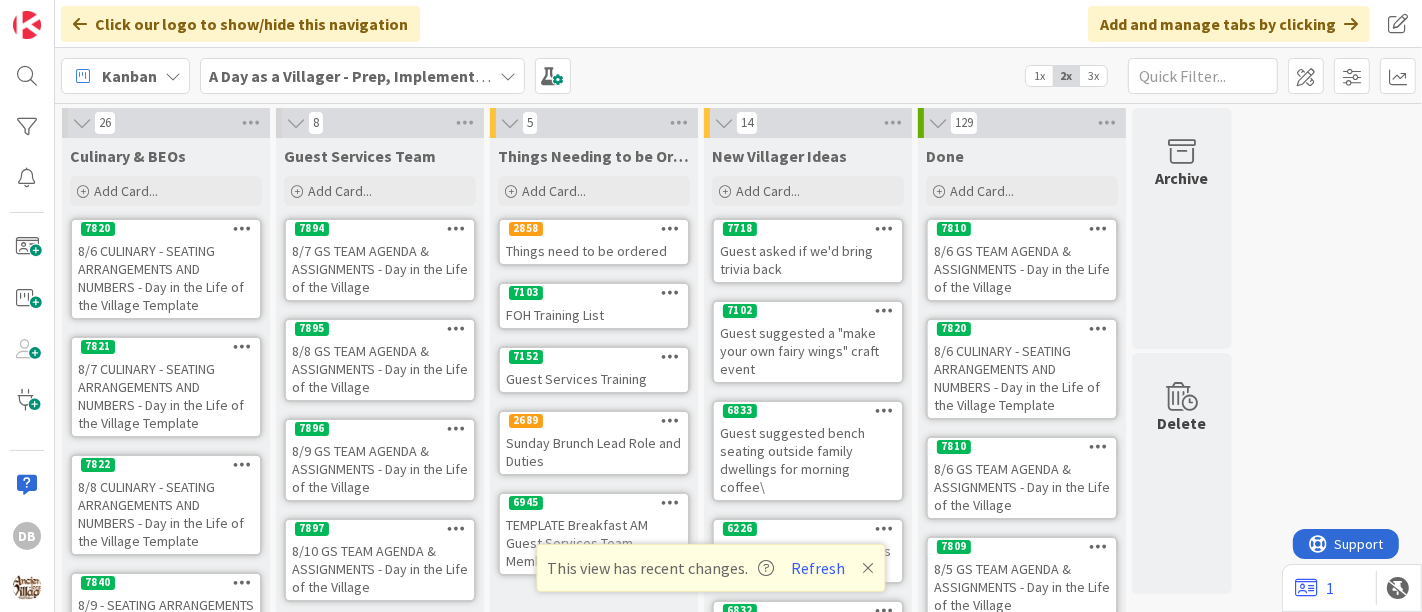 click on "8/7 GS TEAM AGENDA & ASSIGNMENTS - Day in the Life of the Village" at bounding box center [380, 269] 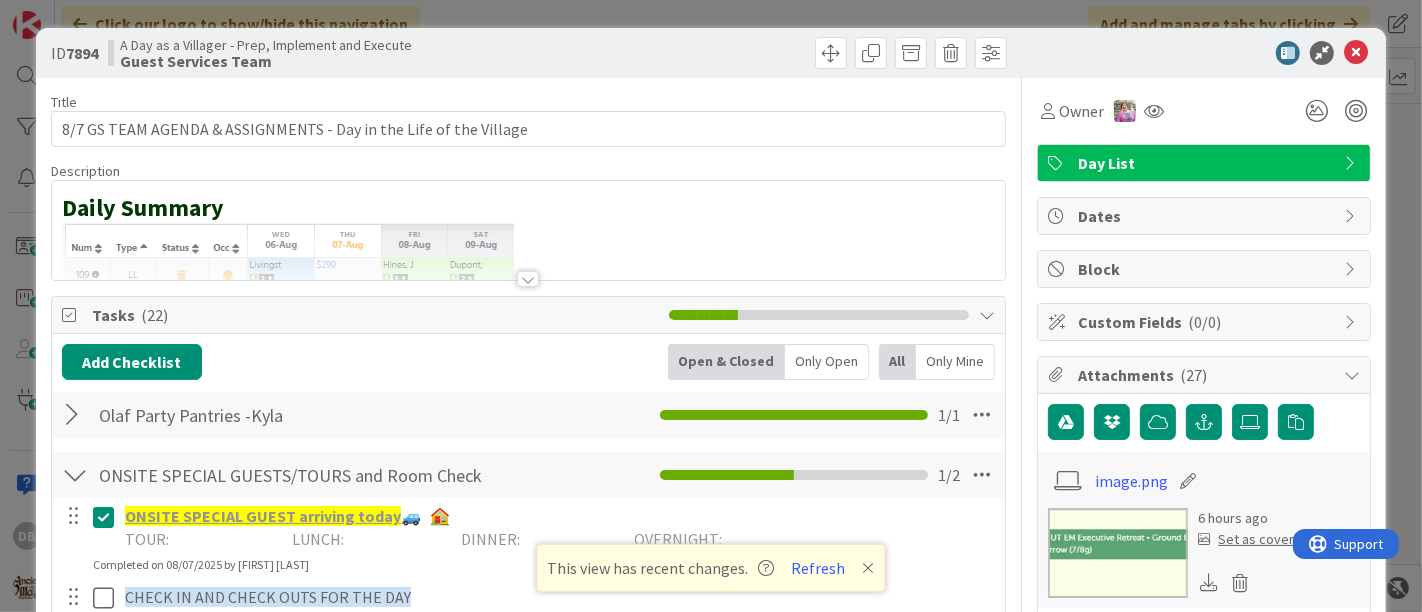 type on "x" 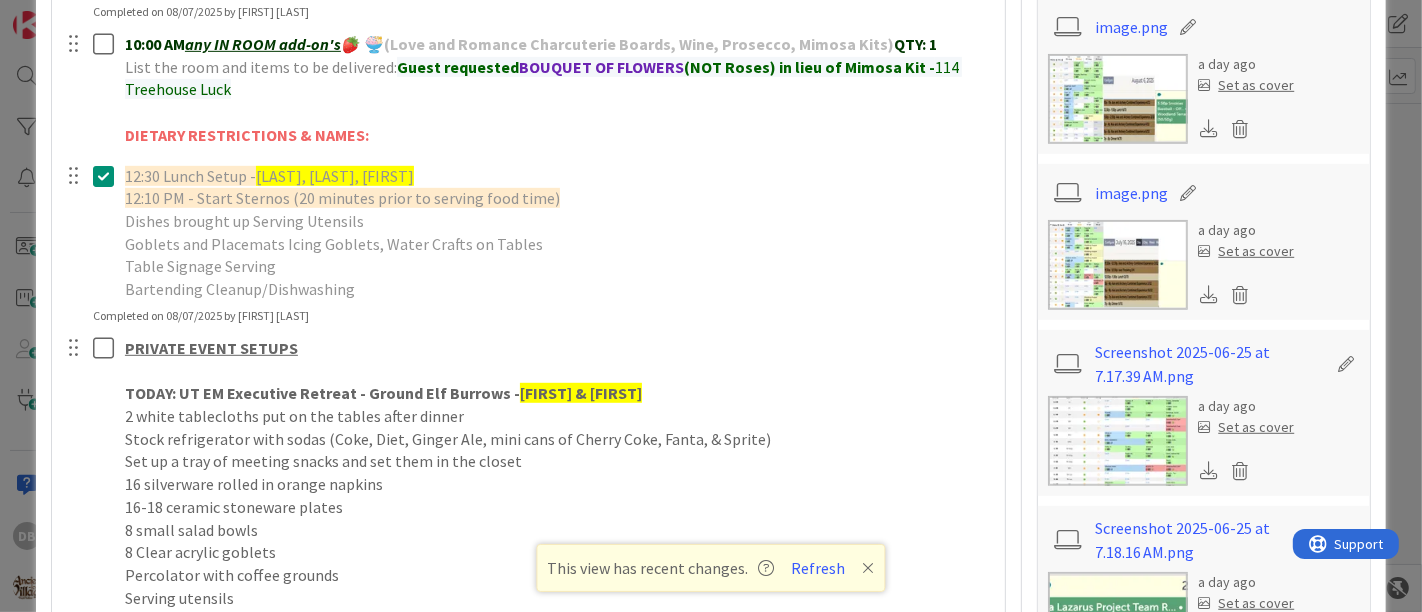 scroll, scrollTop: 1444, scrollLeft: 0, axis: vertical 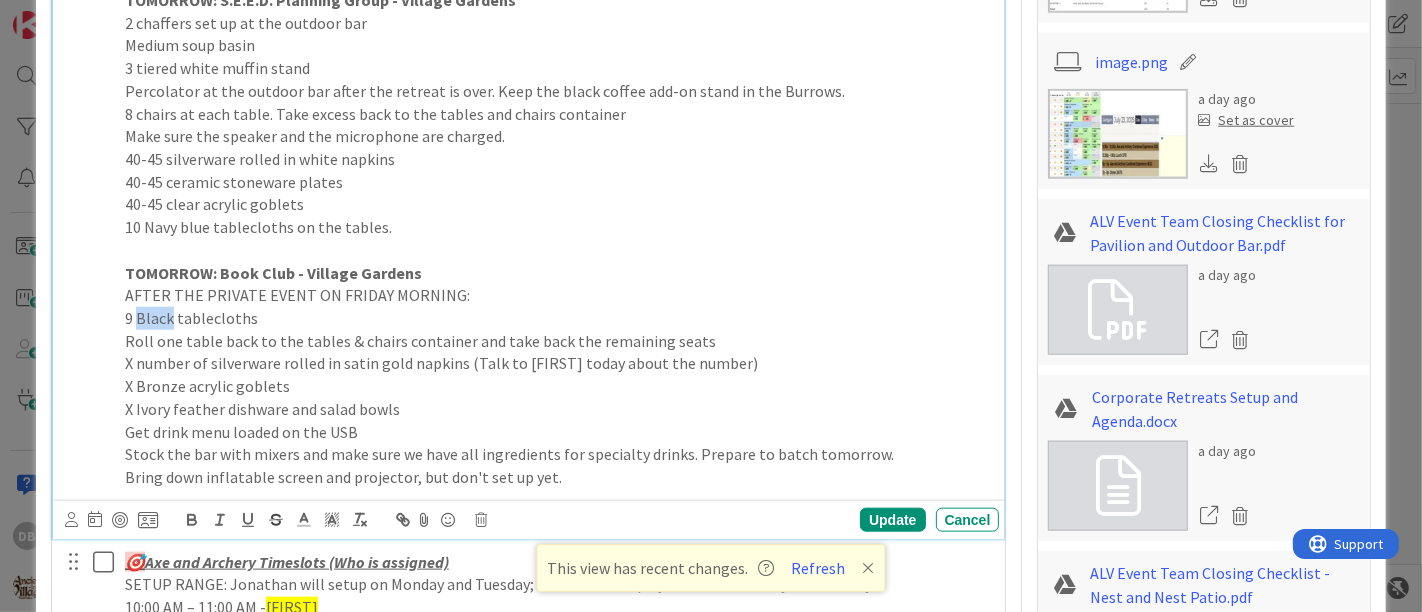 drag, startPoint x: 171, startPoint y: 311, endPoint x: 137, endPoint y: 318, distance: 34.713108 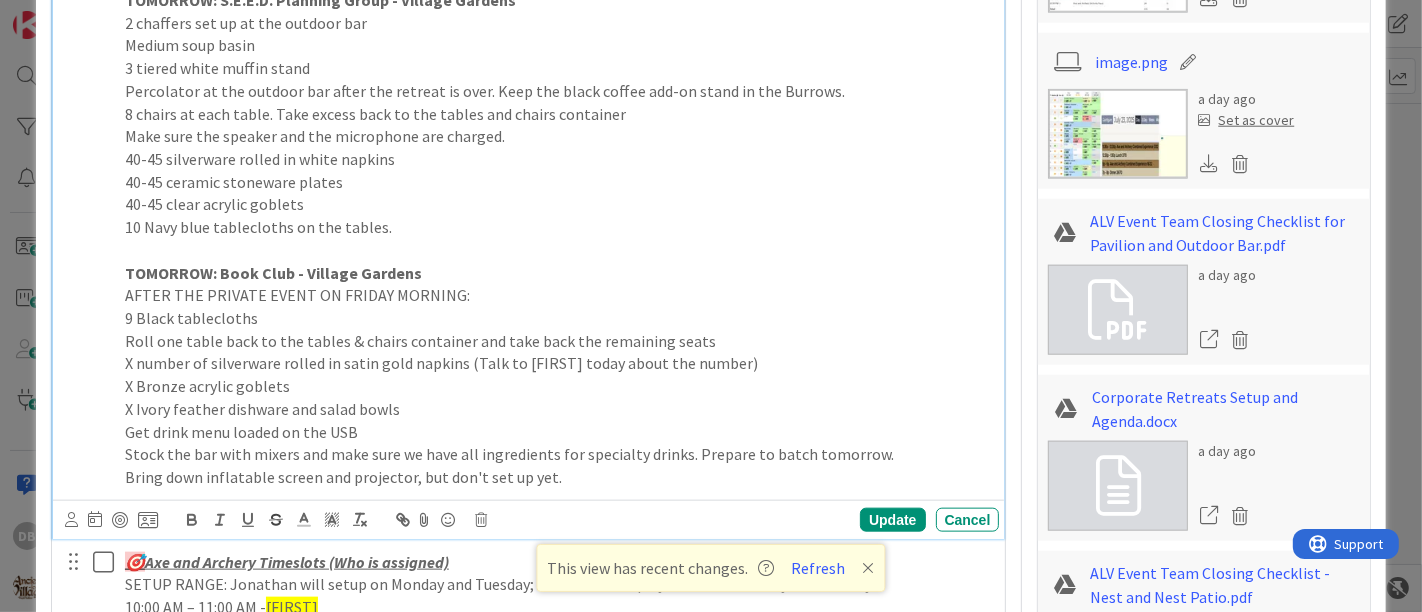 type 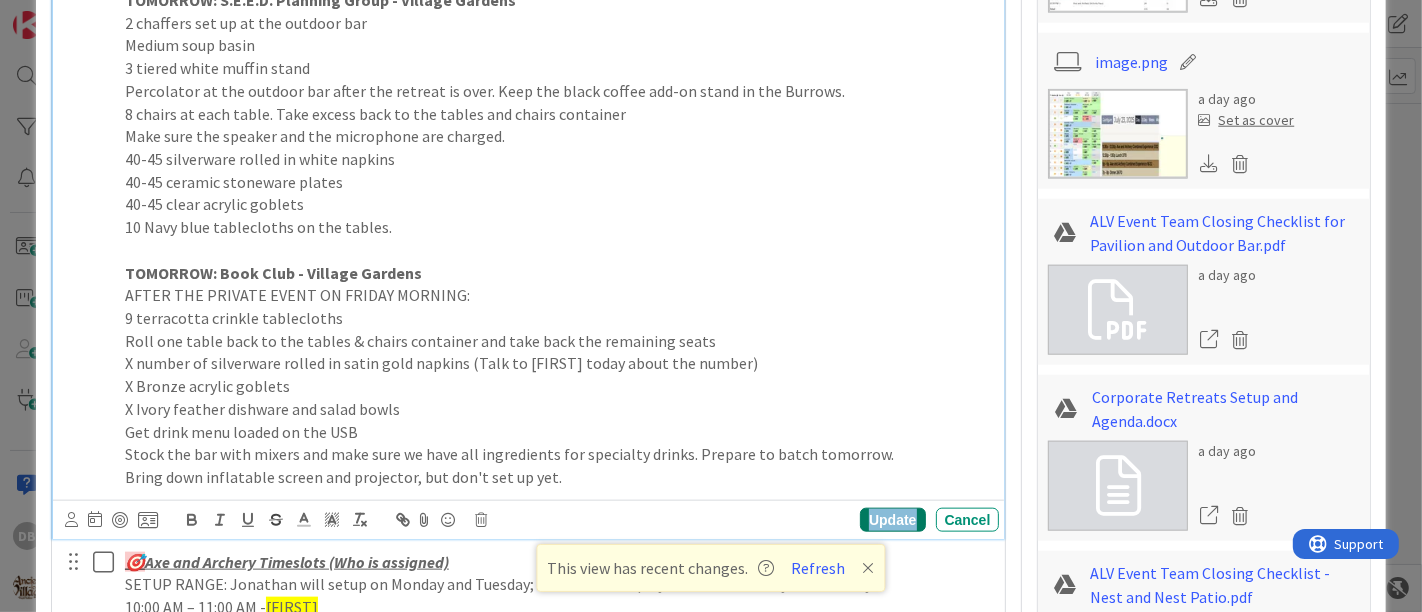 click on "Update" at bounding box center (892, 520) 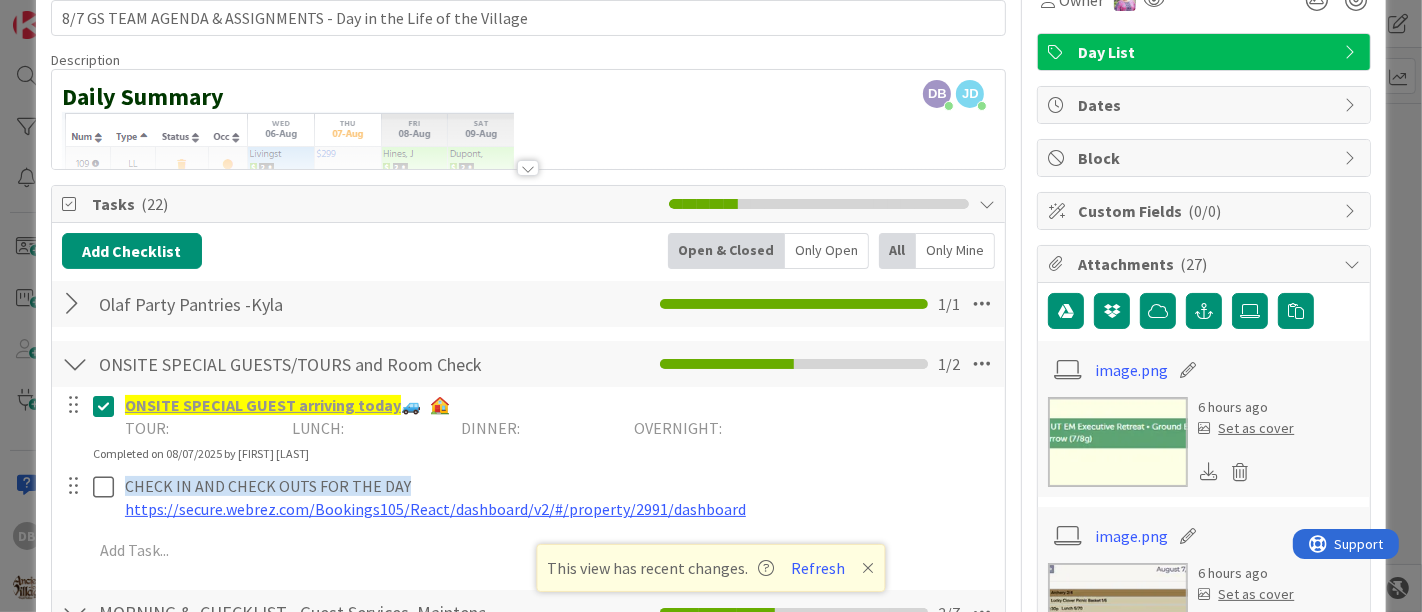 scroll, scrollTop: 0, scrollLeft: 0, axis: both 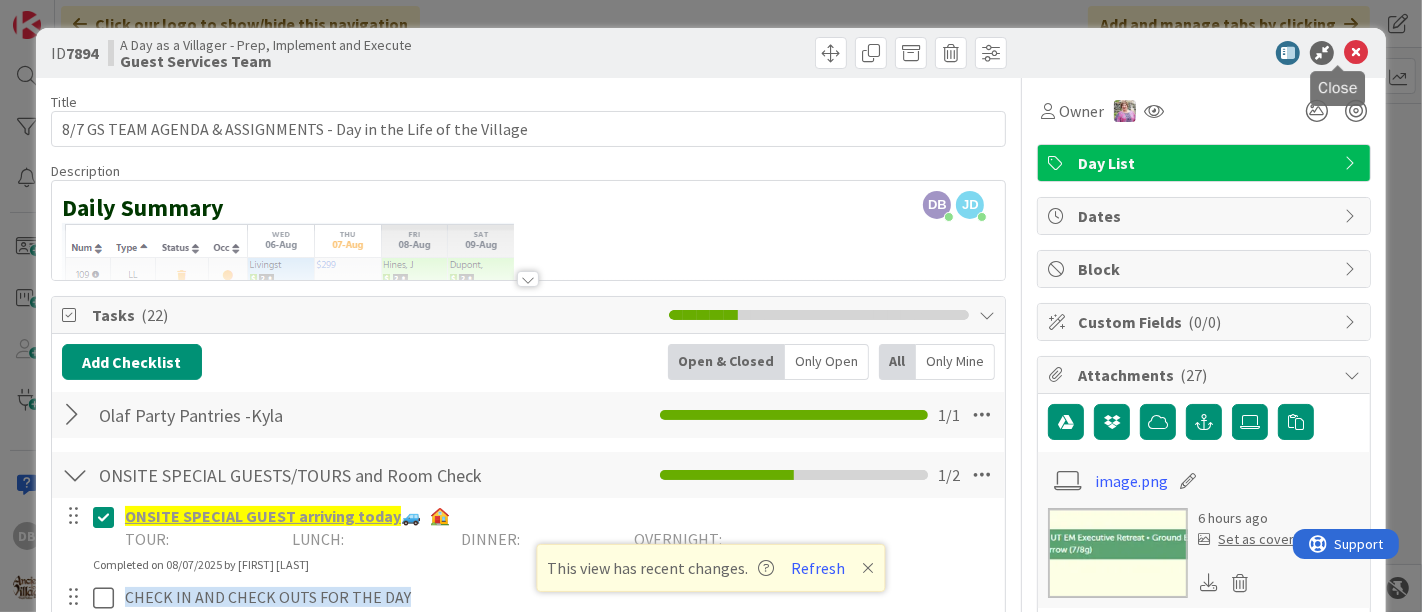 click at bounding box center (1338, 67) 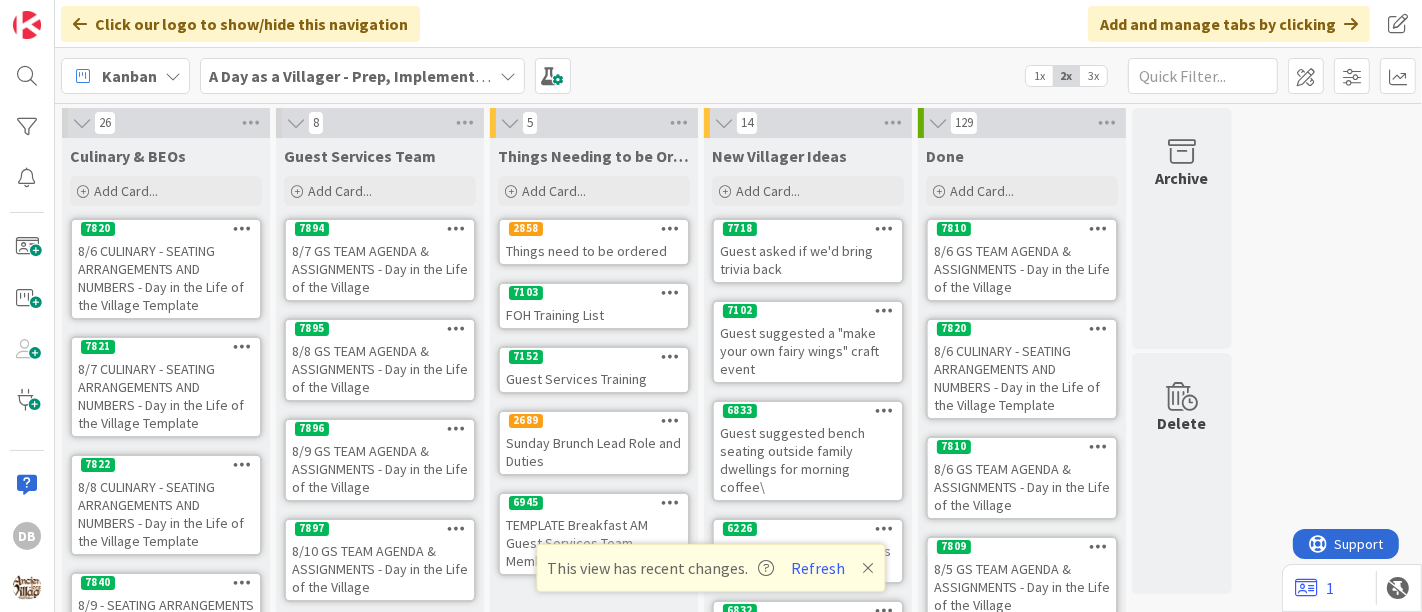 scroll, scrollTop: 0, scrollLeft: 0, axis: both 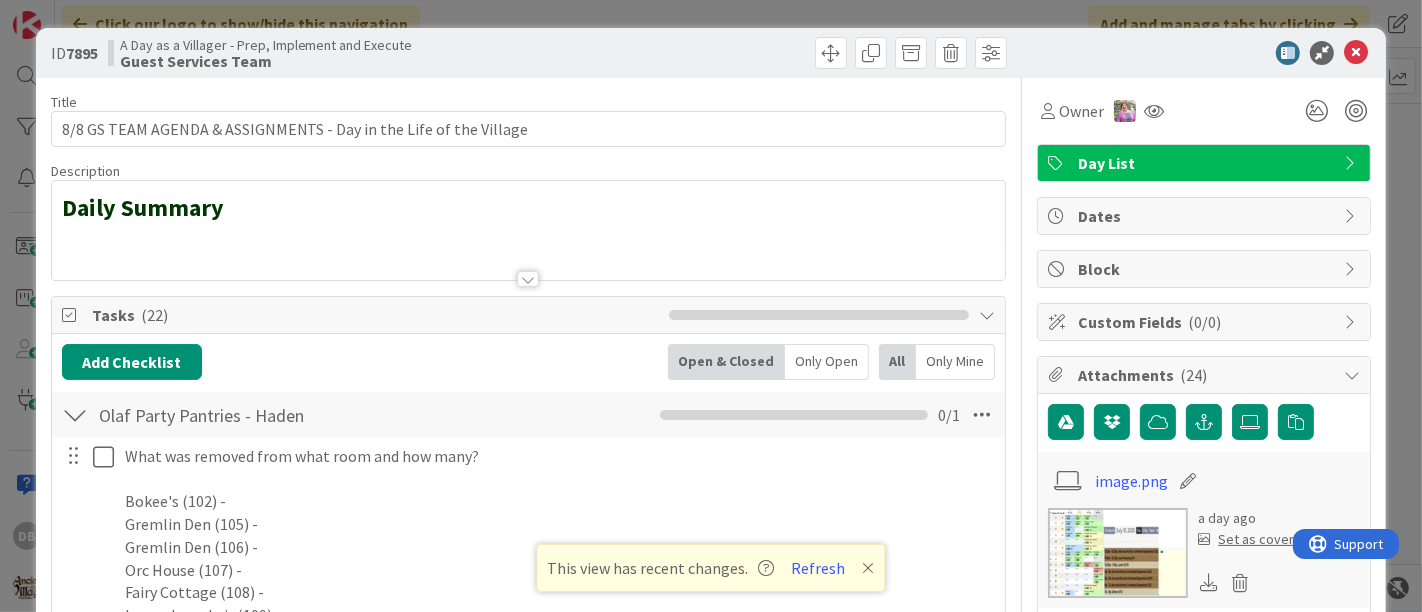 type on "x" 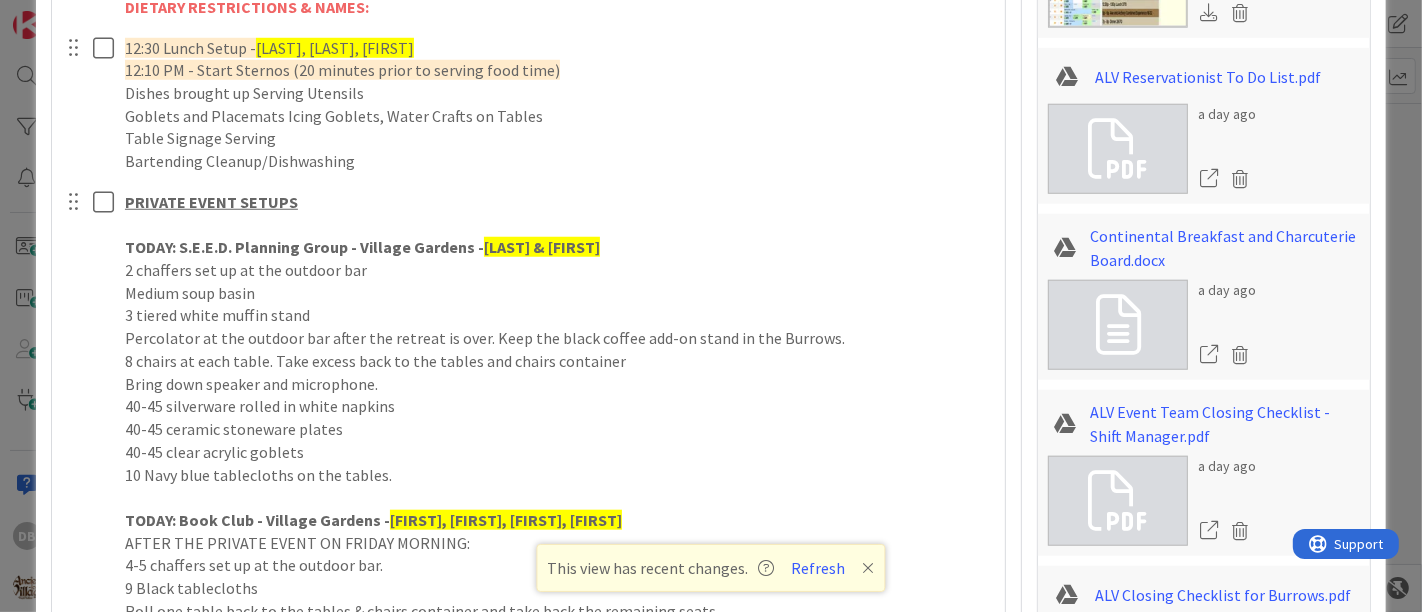 scroll, scrollTop: 1444, scrollLeft: 0, axis: vertical 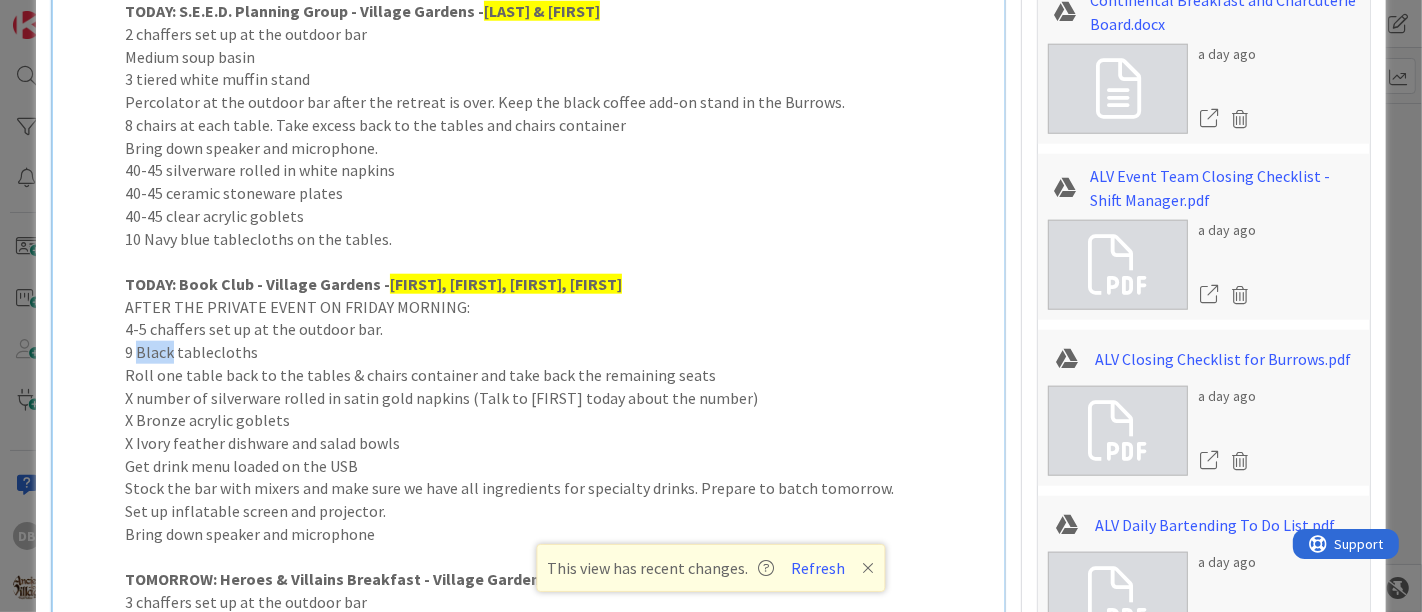 drag, startPoint x: 174, startPoint y: 344, endPoint x: 137, endPoint y: 345, distance: 37.01351 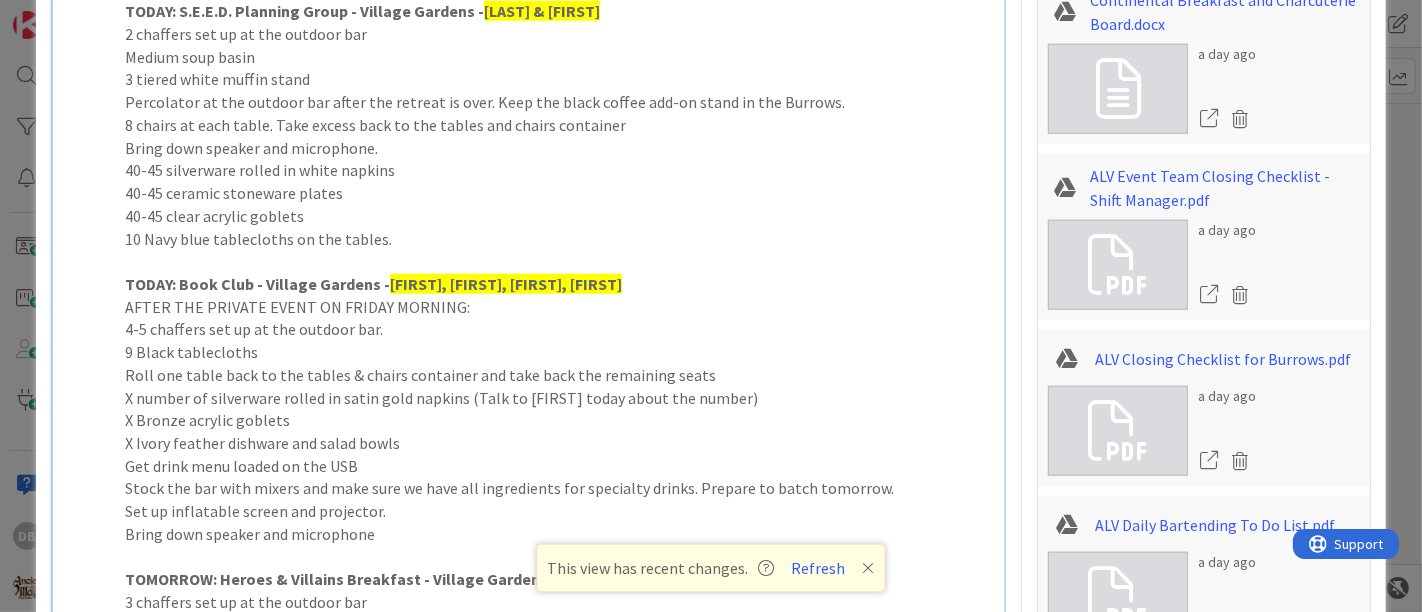 type 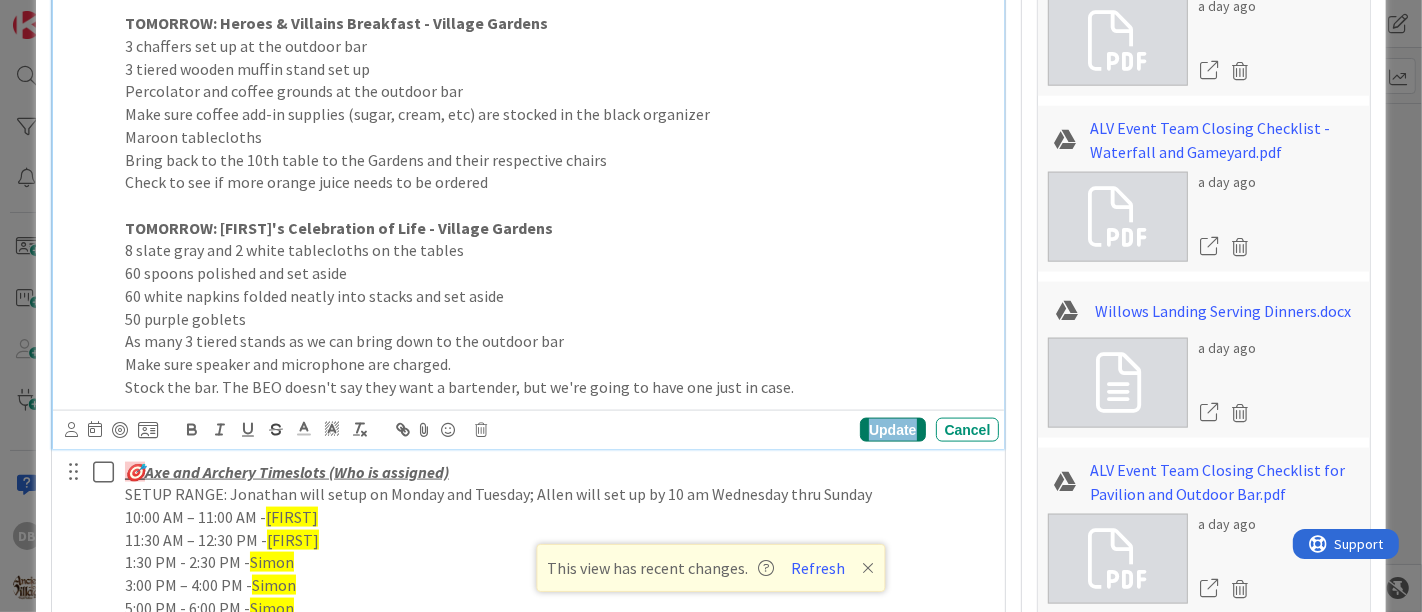 click on "Update" at bounding box center (892, 430) 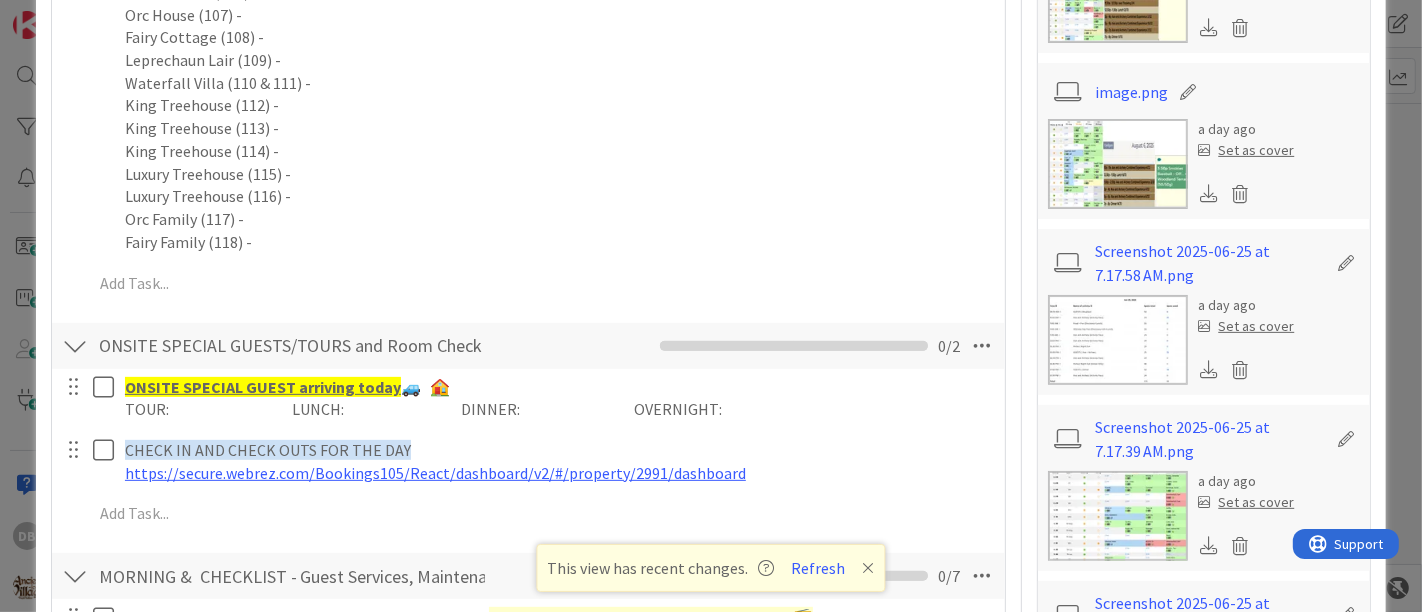 scroll, scrollTop: 0, scrollLeft: 0, axis: both 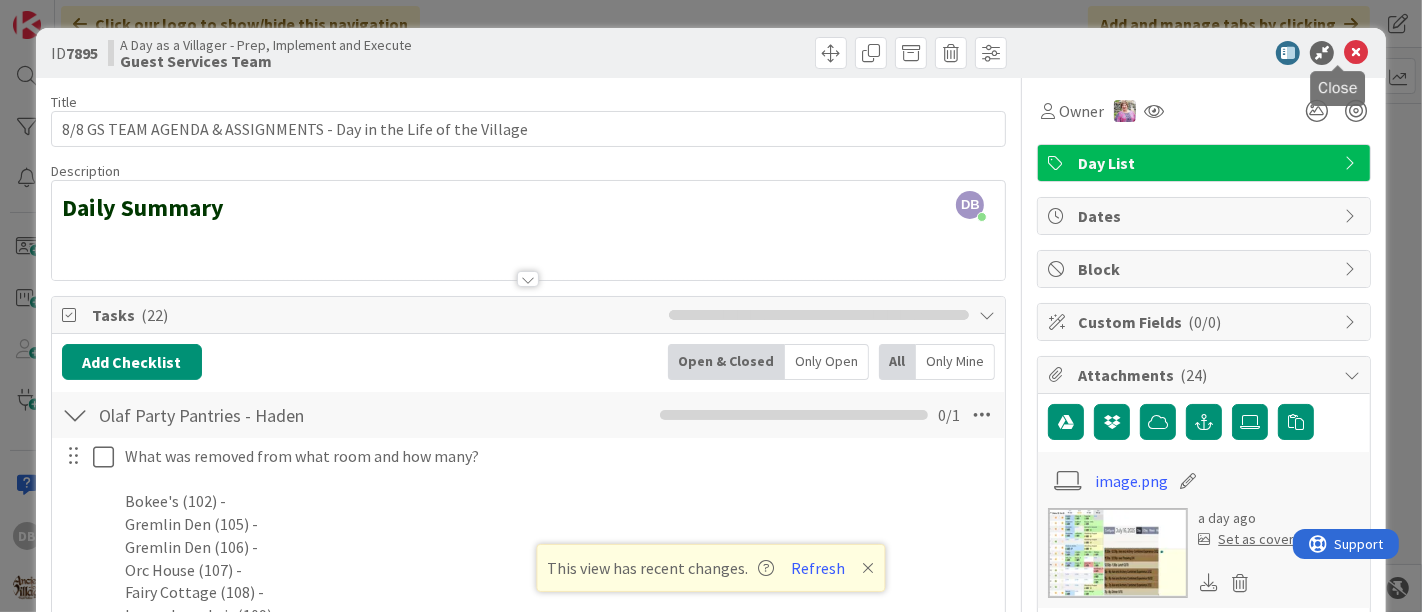 click at bounding box center [1356, 53] 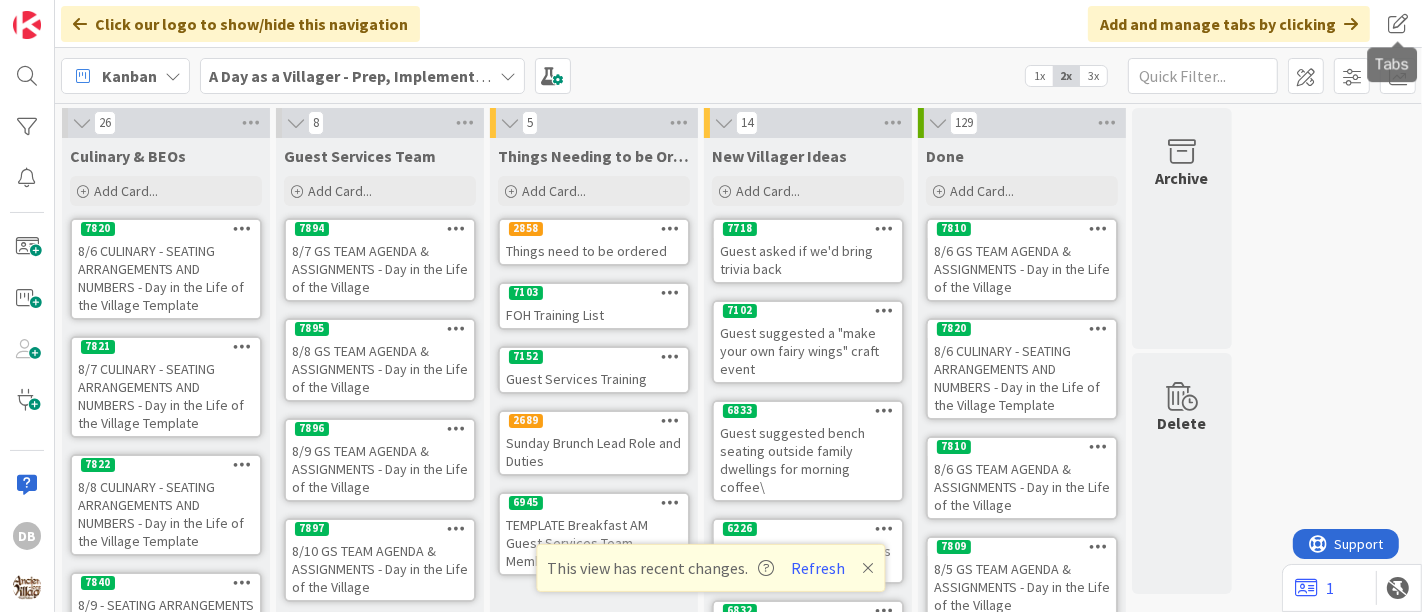 scroll, scrollTop: 0, scrollLeft: 0, axis: both 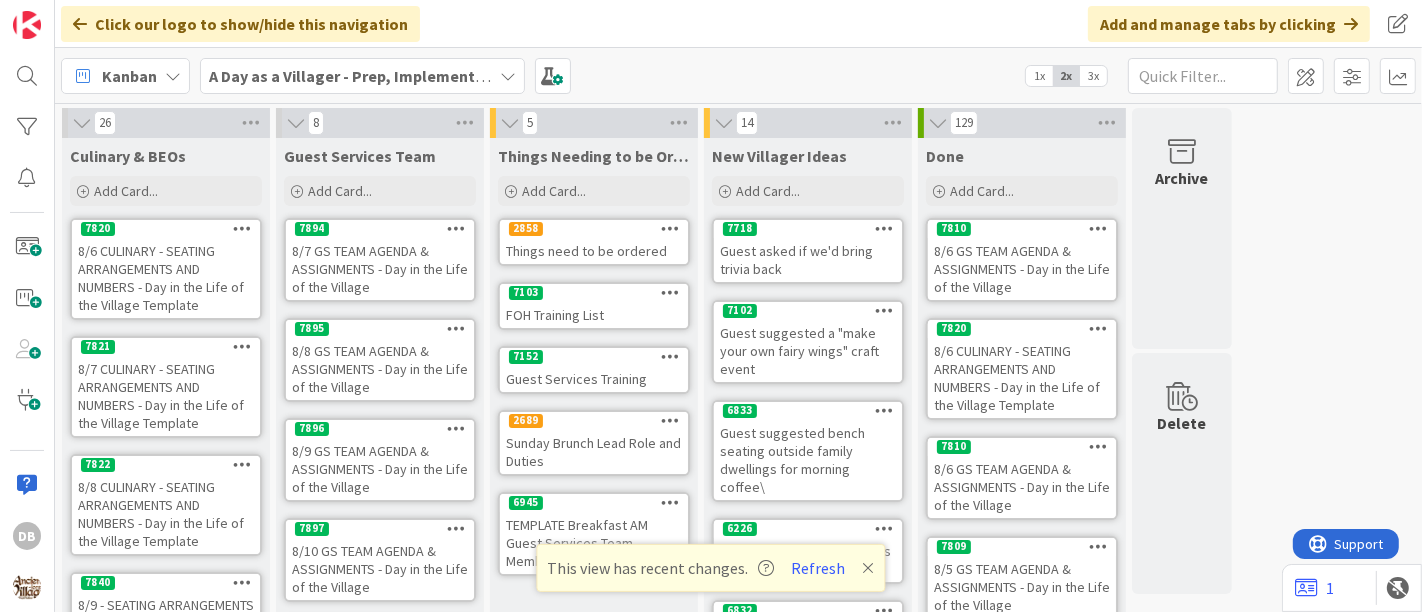 click on "8/7 GS TEAM AGENDA & ASSIGNMENTS - Day in the Life of the Village" at bounding box center (380, 269) 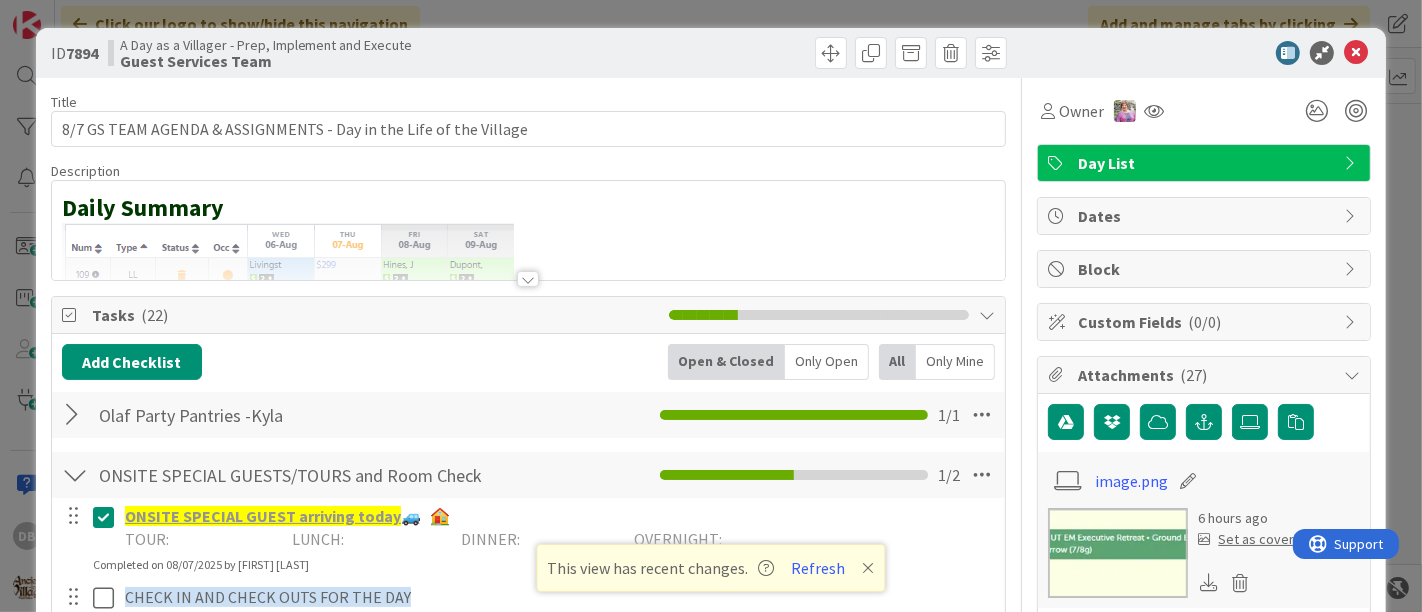 type on "x" 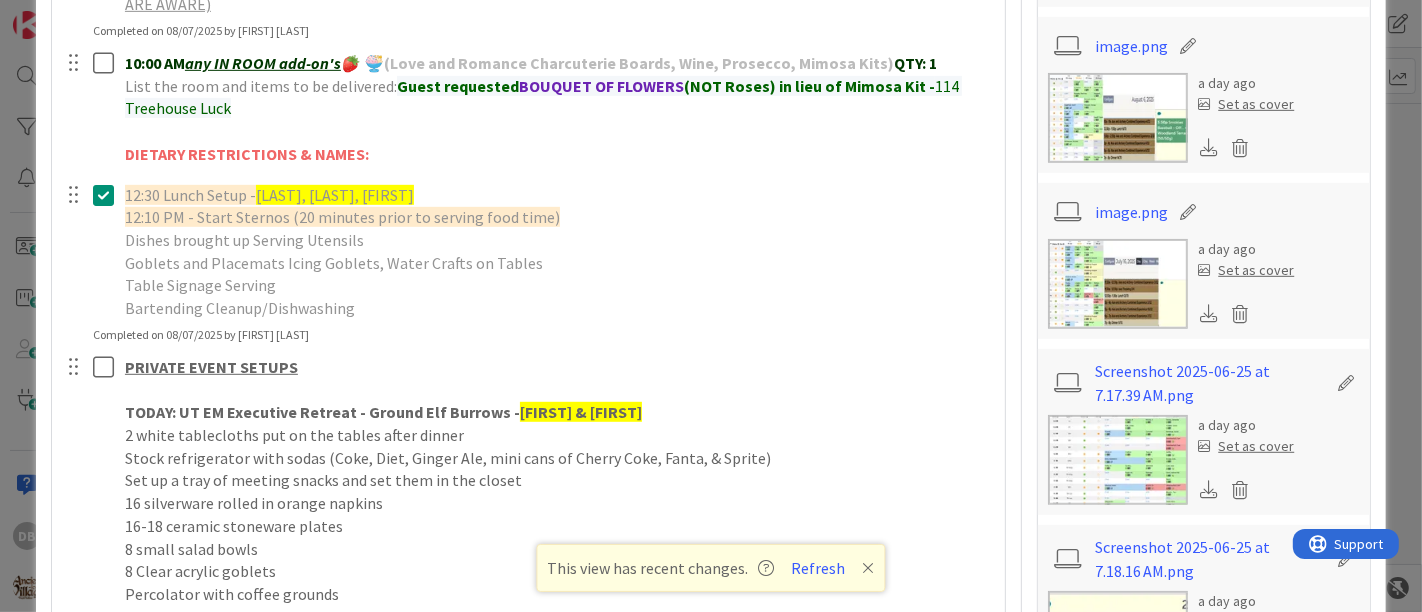 scroll, scrollTop: 988, scrollLeft: 0, axis: vertical 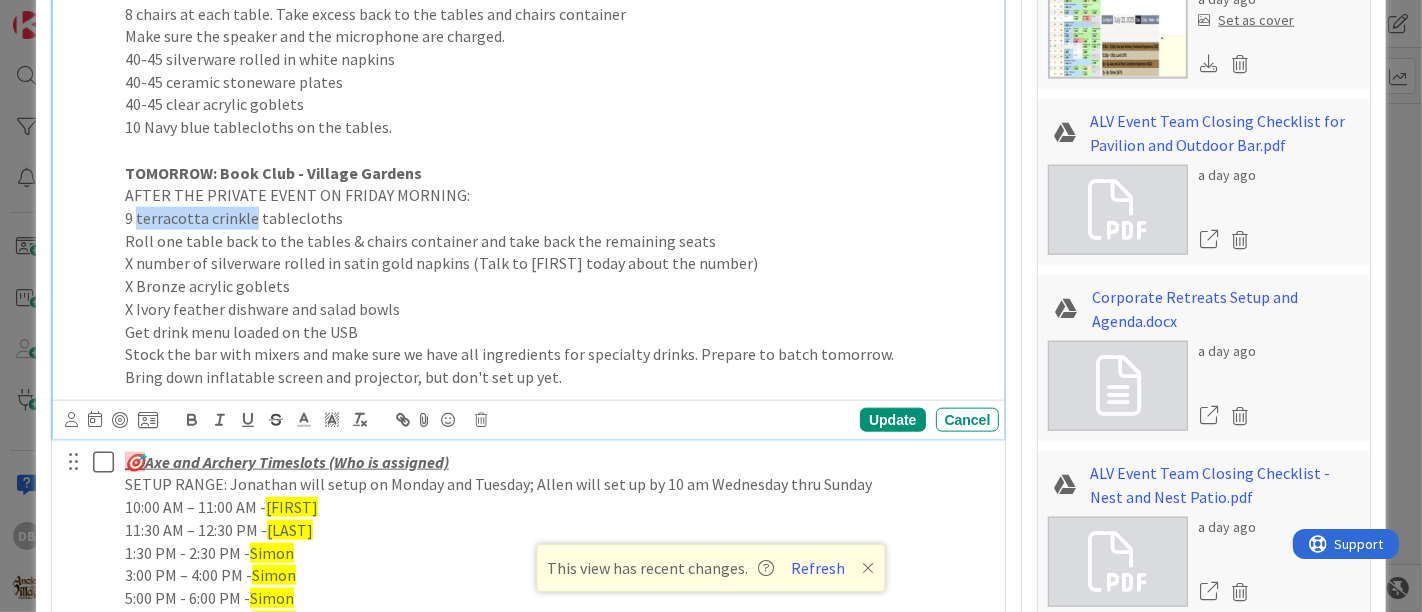 drag, startPoint x: 250, startPoint y: 212, endPoint x: 135, endPoint y: 211, distance: 115.00435 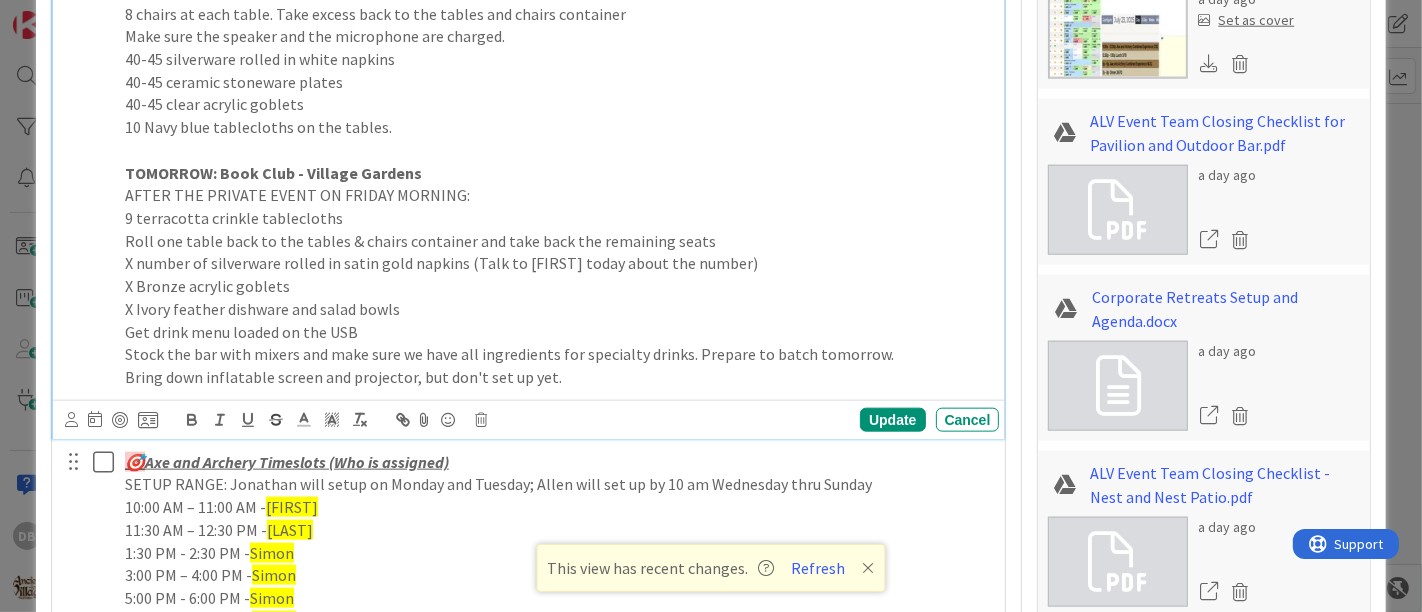type 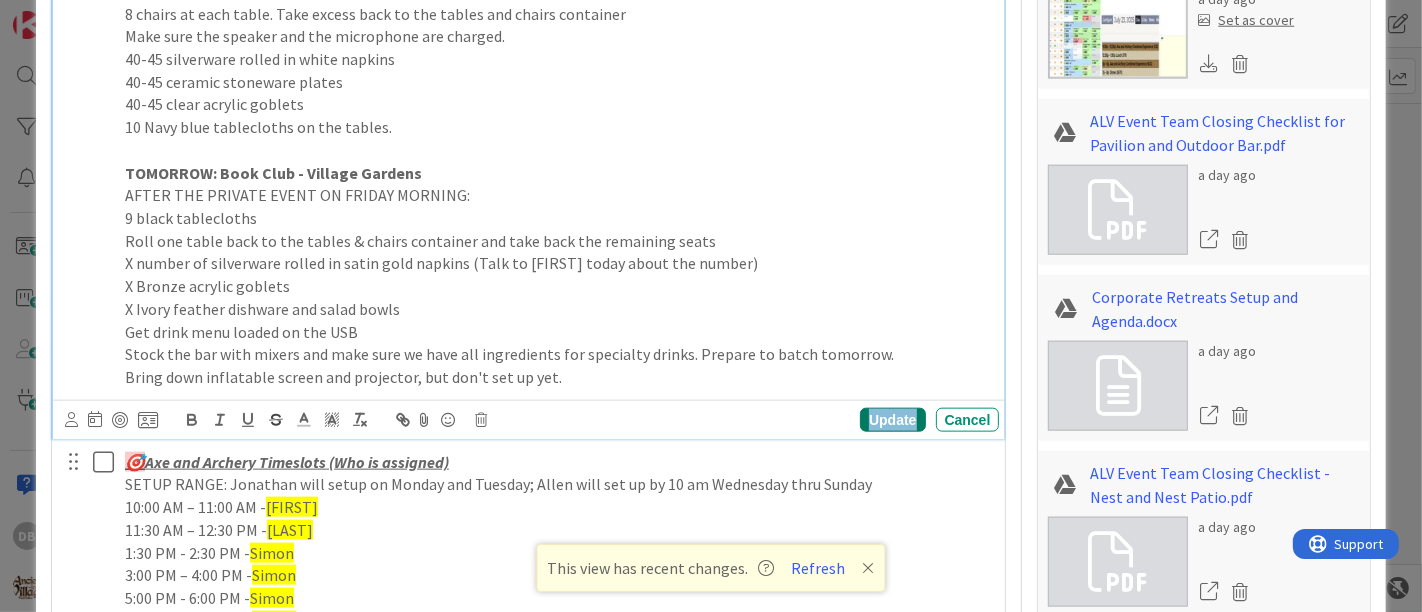 click on "Update" at bounding box center (892, 420) 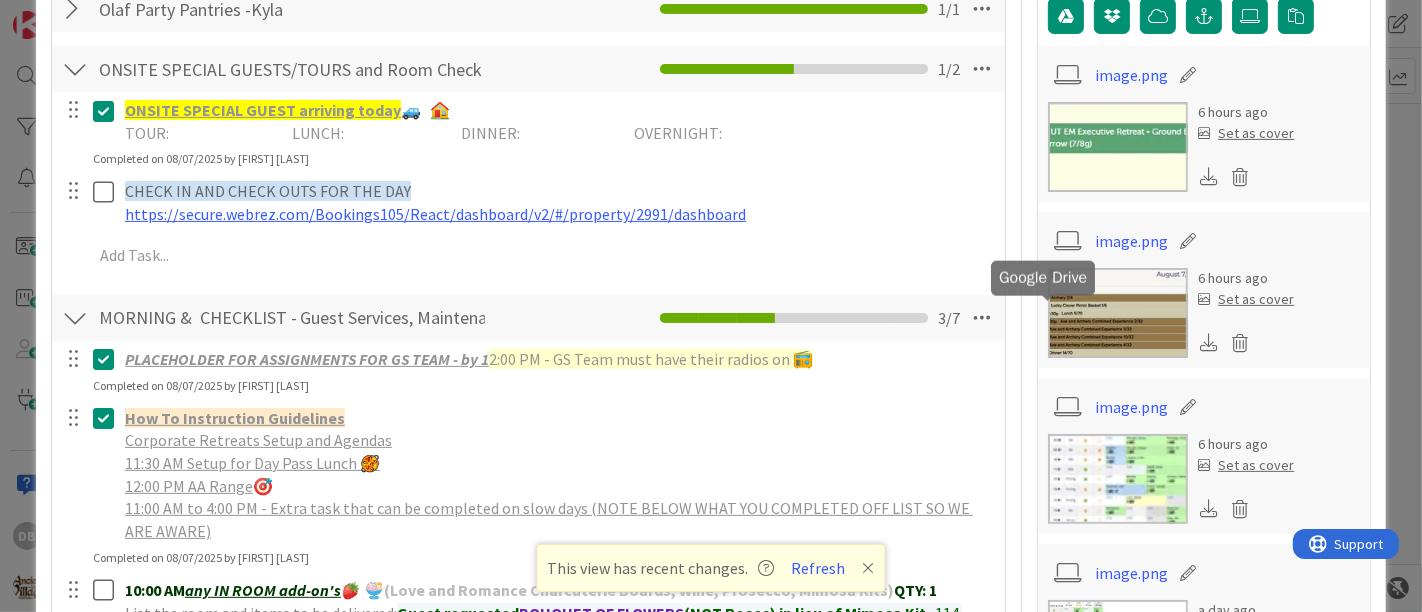 scroll, scrollTop: 0, scrollLeft: 0, axis: both 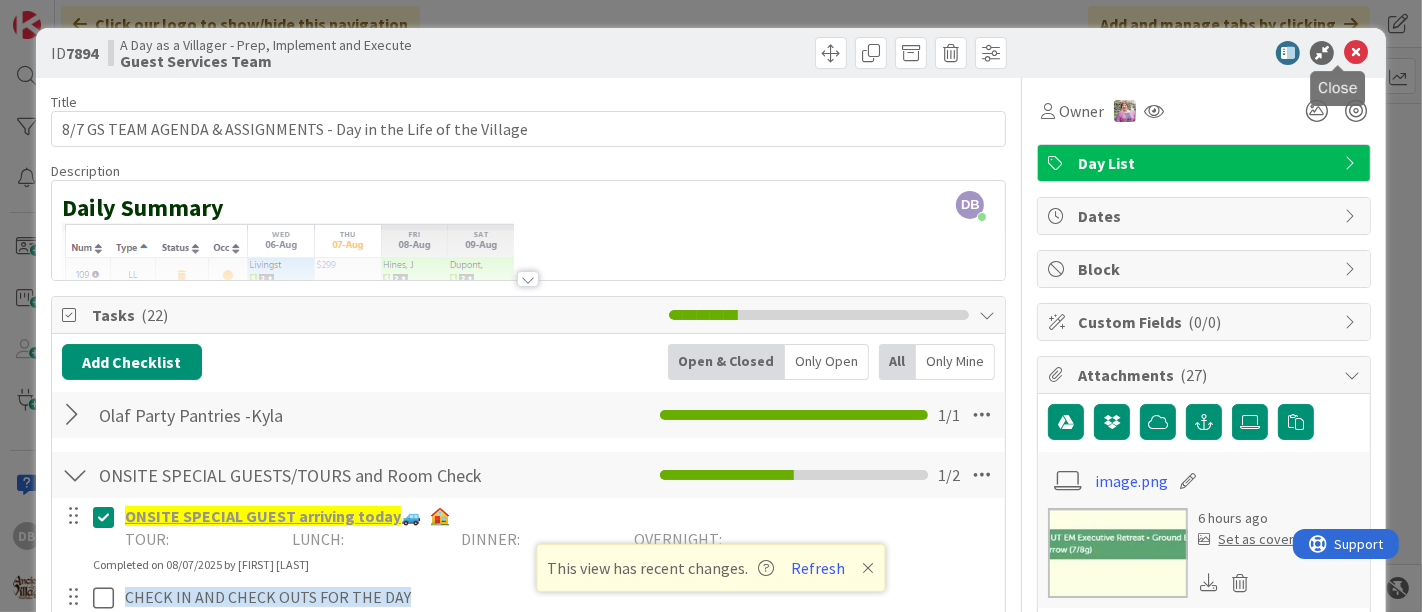 click at bounding box center [1356, 53] 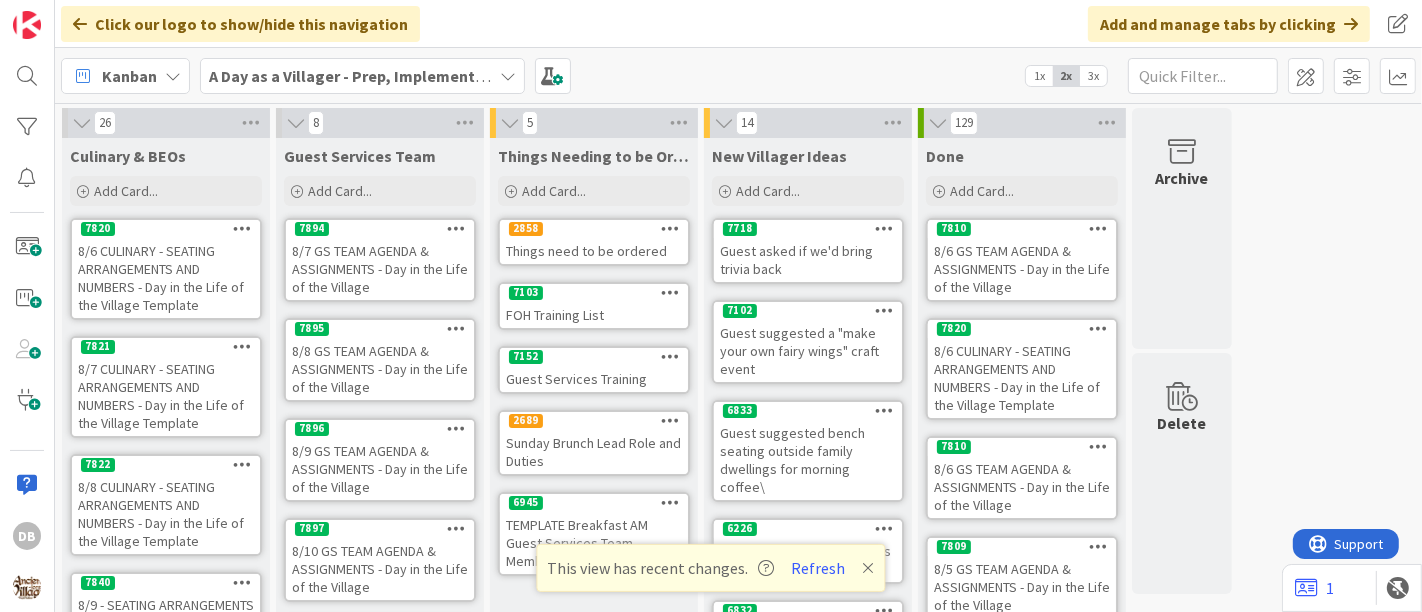 scroll, scrollTop: 0, scrollLeft: 0, axis: both 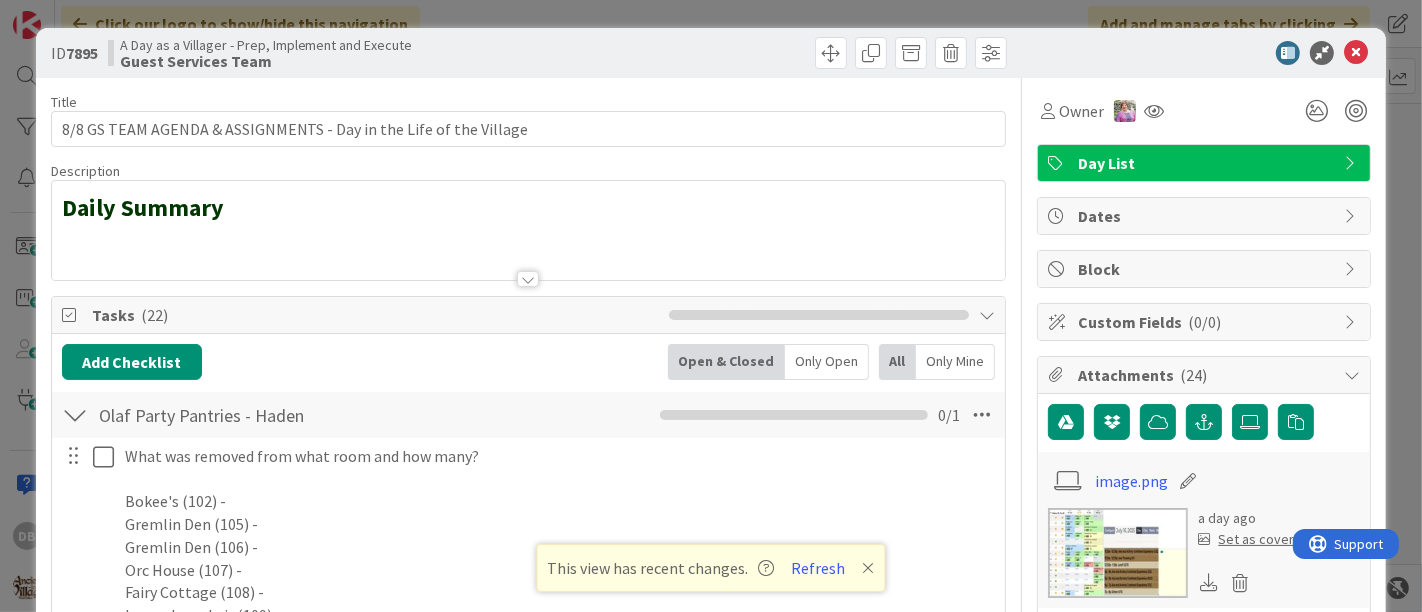 type on "x" 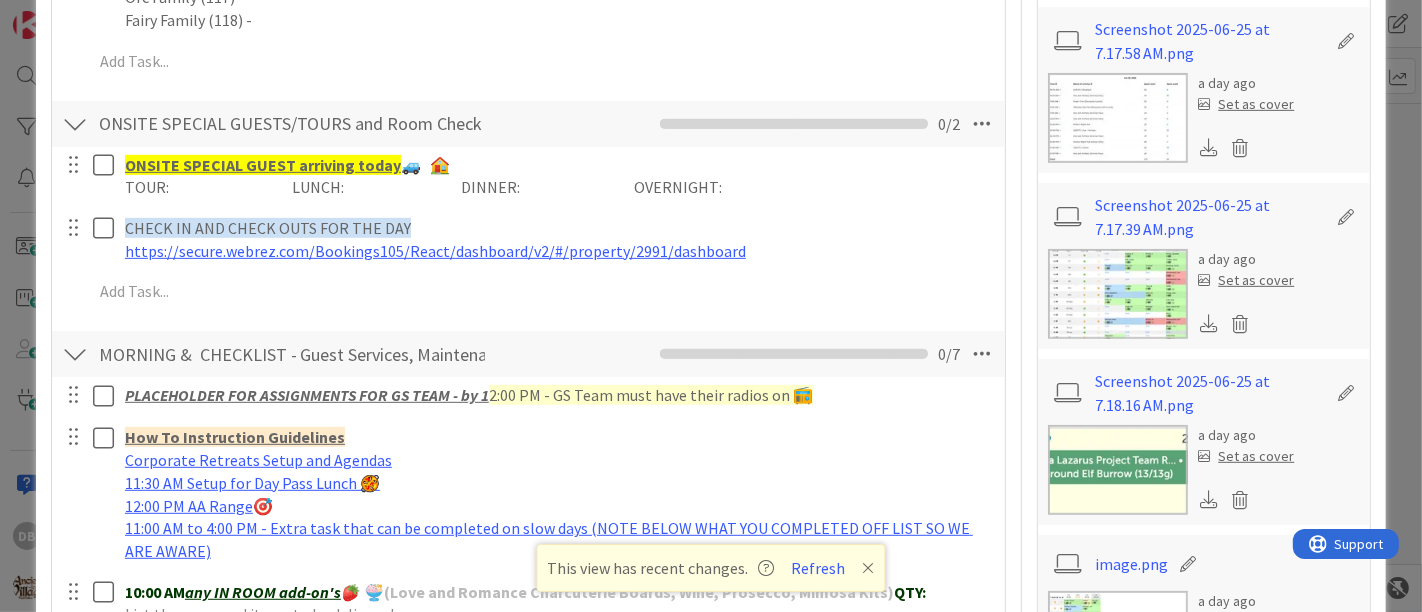 scroll, scrollTop: 1555, scrollLeft: 0, axis: vertical 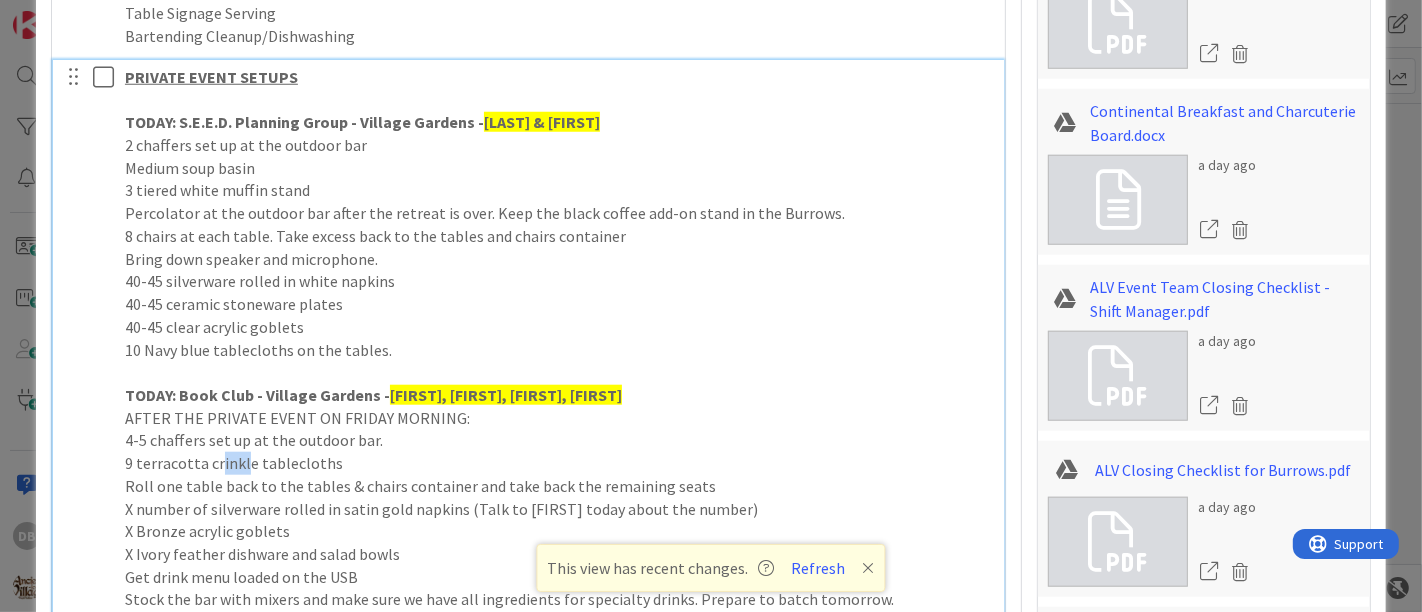 click on "9 terracotta crinkle tablecloths" at bounding box center (558, 463) 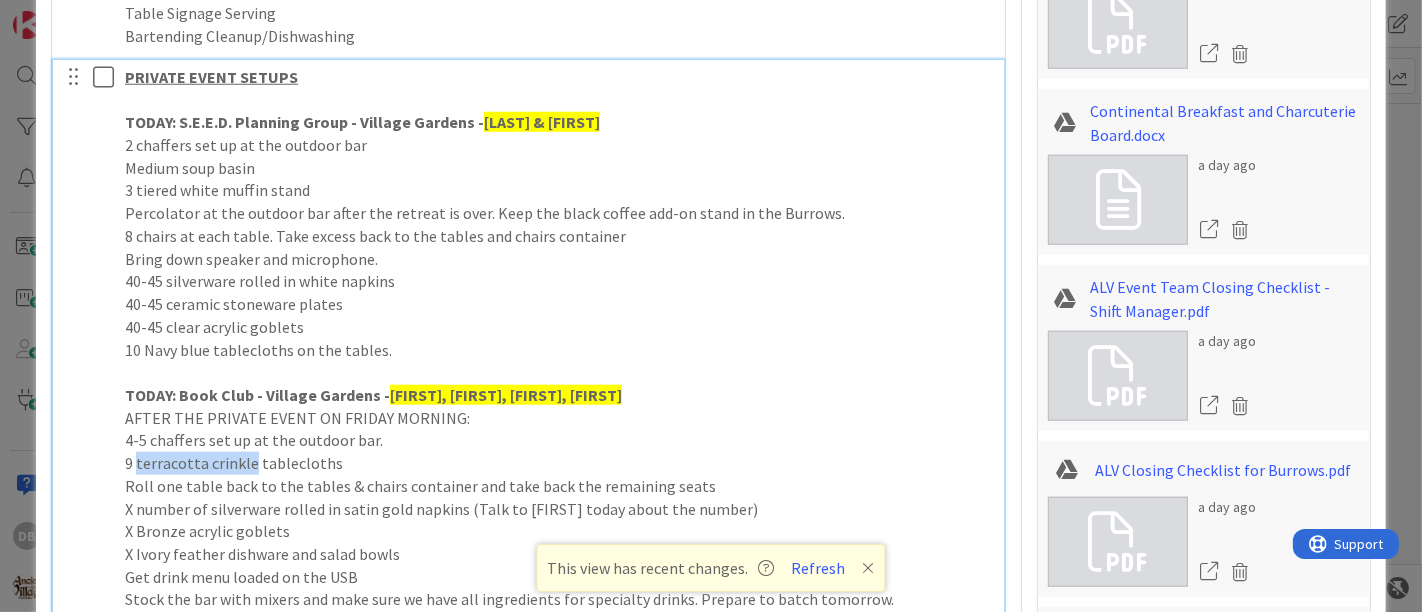 drag, startPoint x: 248, startPoint y: 464, endPoint x: 137, endPoint y: 458, distance: 111.16204 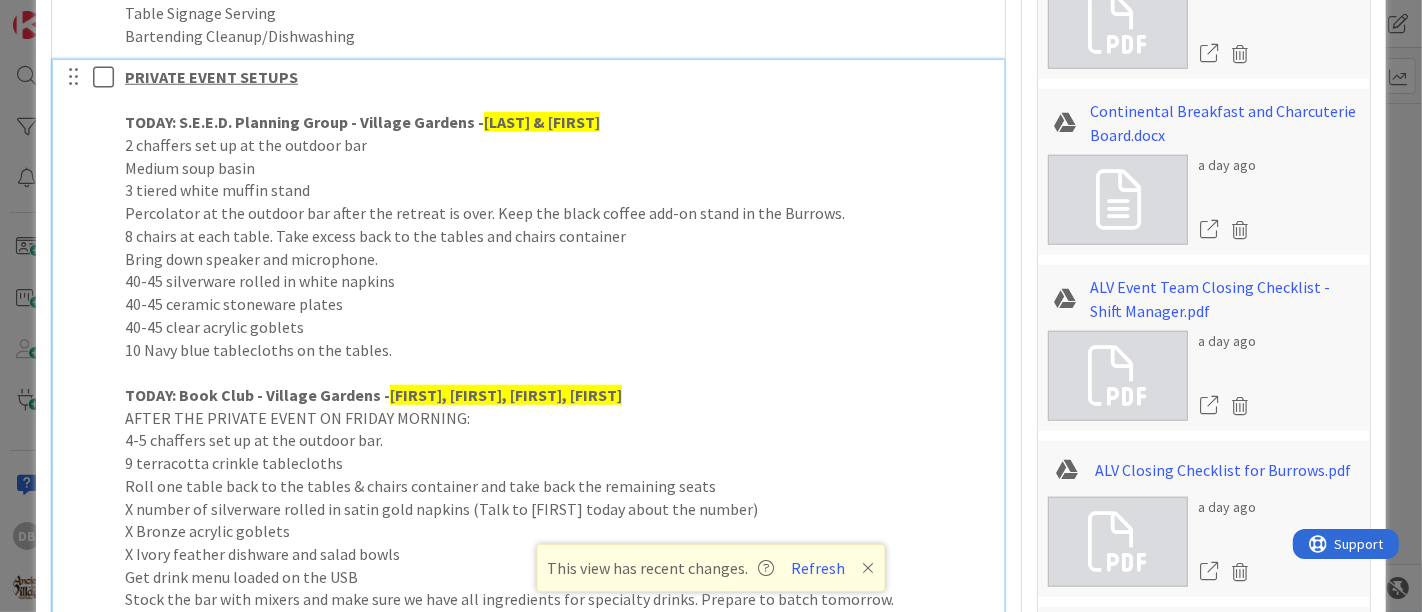 type 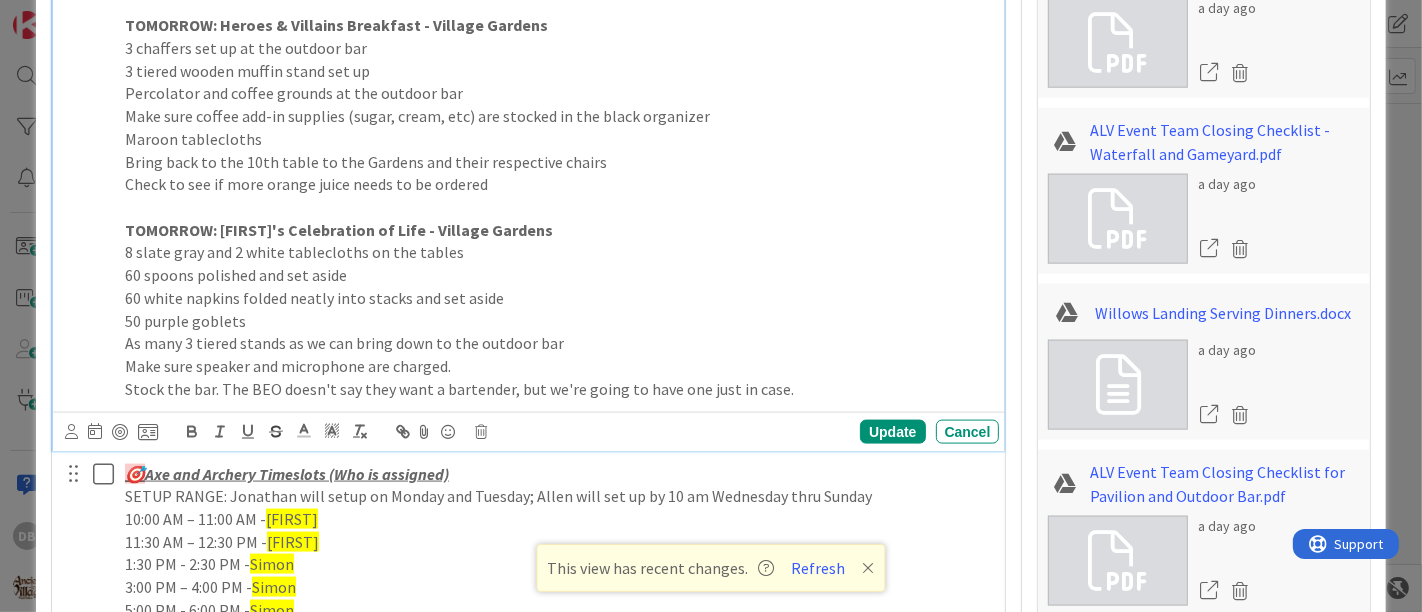 scroll, scrollTop: 2222, scrollLeft: 0, axis: vertical 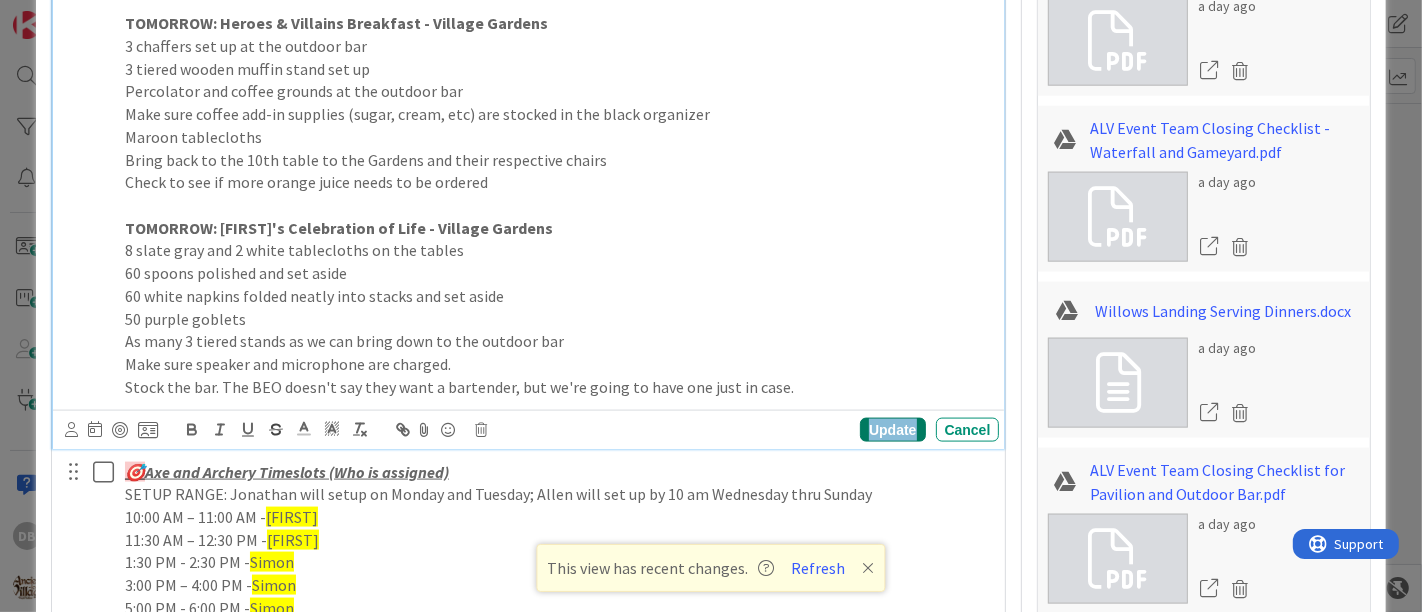 click on "Update" at bounding box center (892, 430) 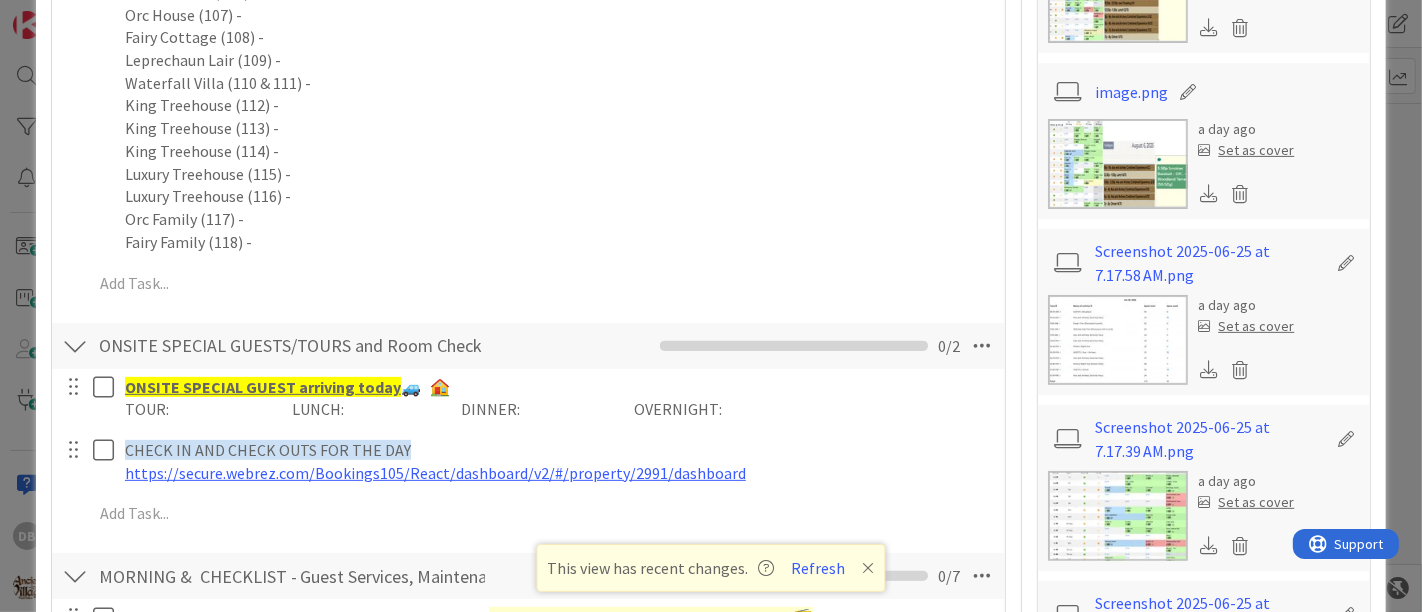 scroll, scrollTop: 0, scrollLeft: 0, axis: both 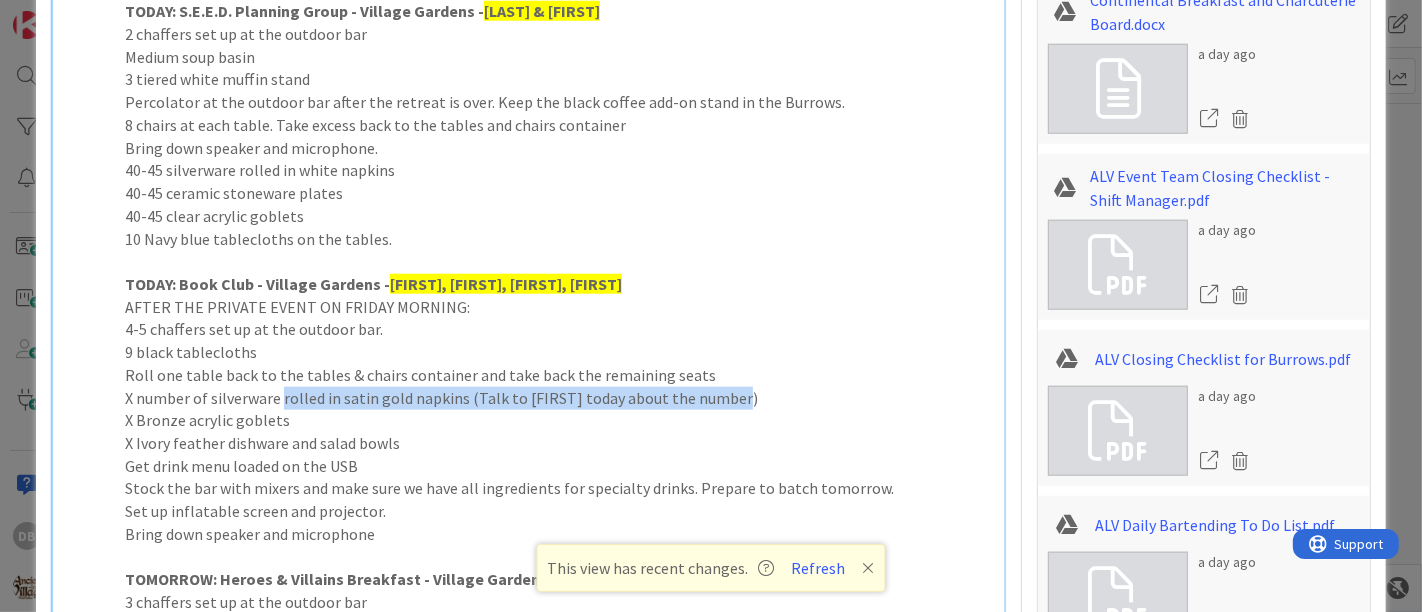 drag, startPoint x: 730, startPoint y: 391, endPoint x: 279, endPoint y: 390, distance: 451.0011 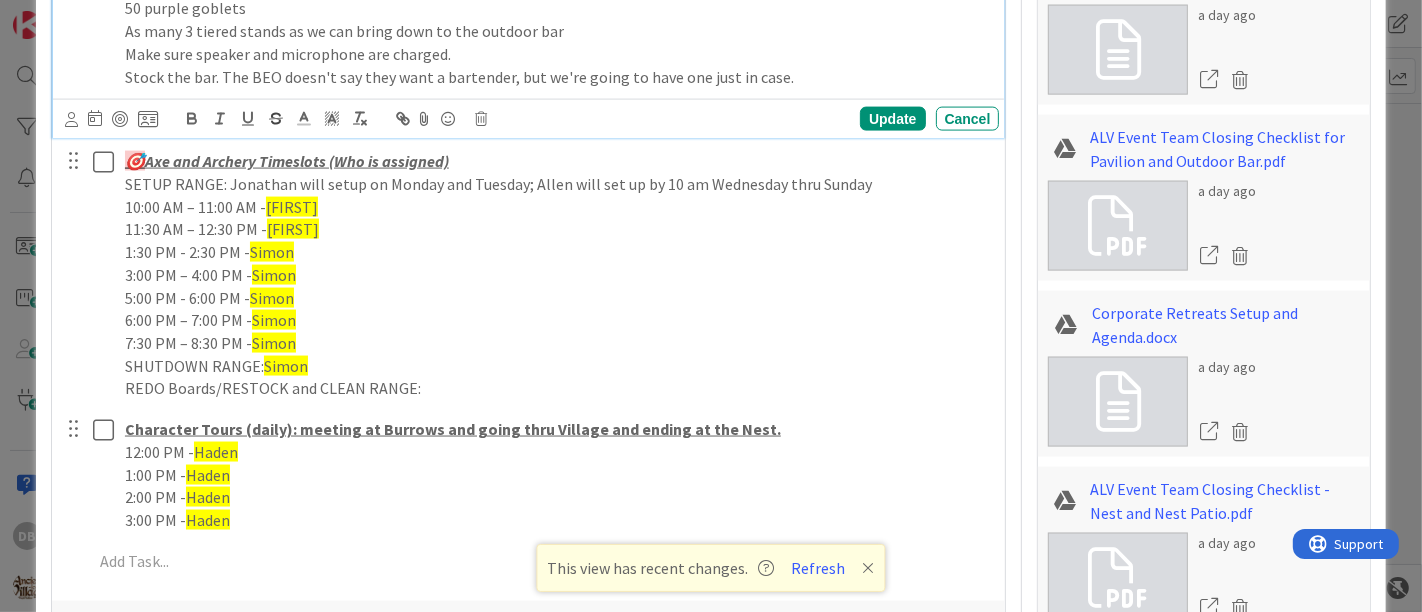 scroll, scrollTop: 2222, scrollLeft: 0, axis: vertical 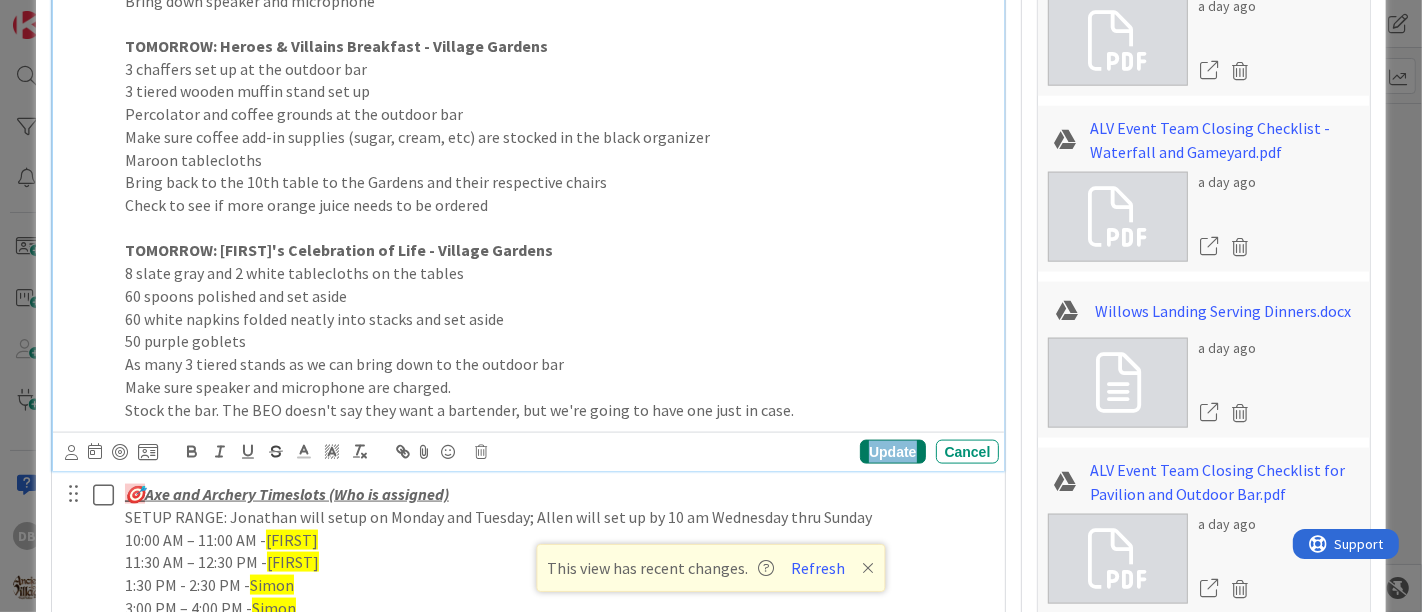 click on "Update" at bounding box center [892, 452] 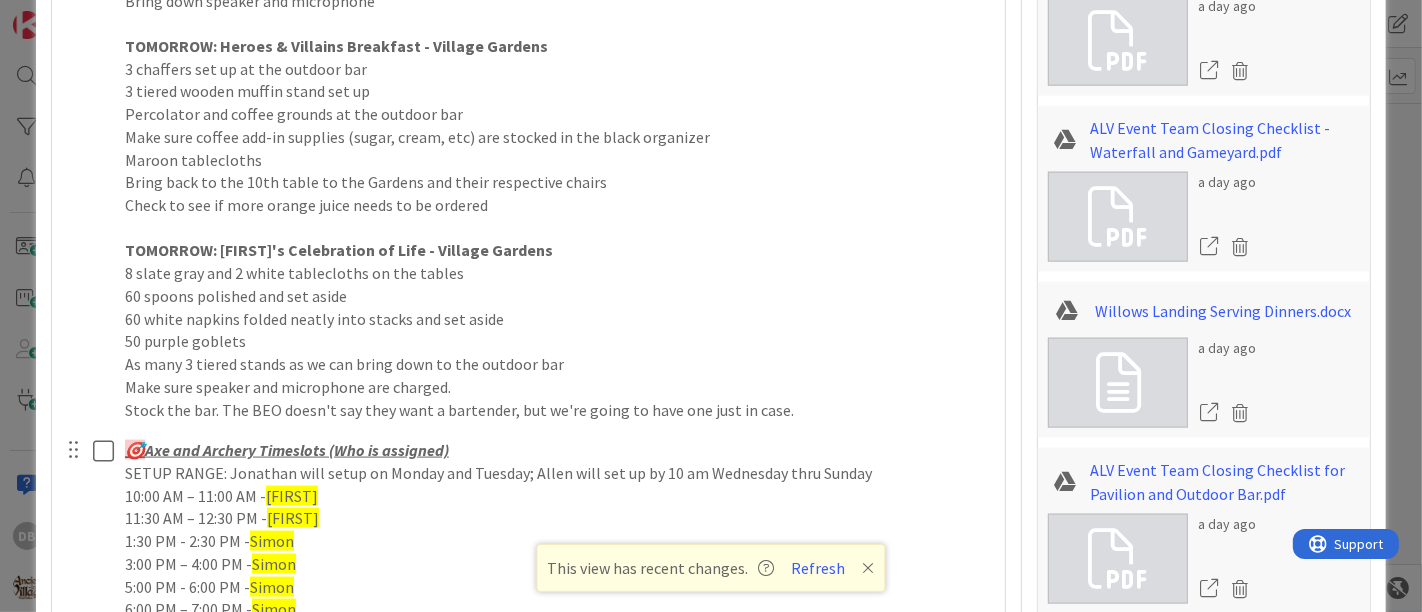scroll, scrollTop: 1888, scrollLeft: 0, axis: vertical 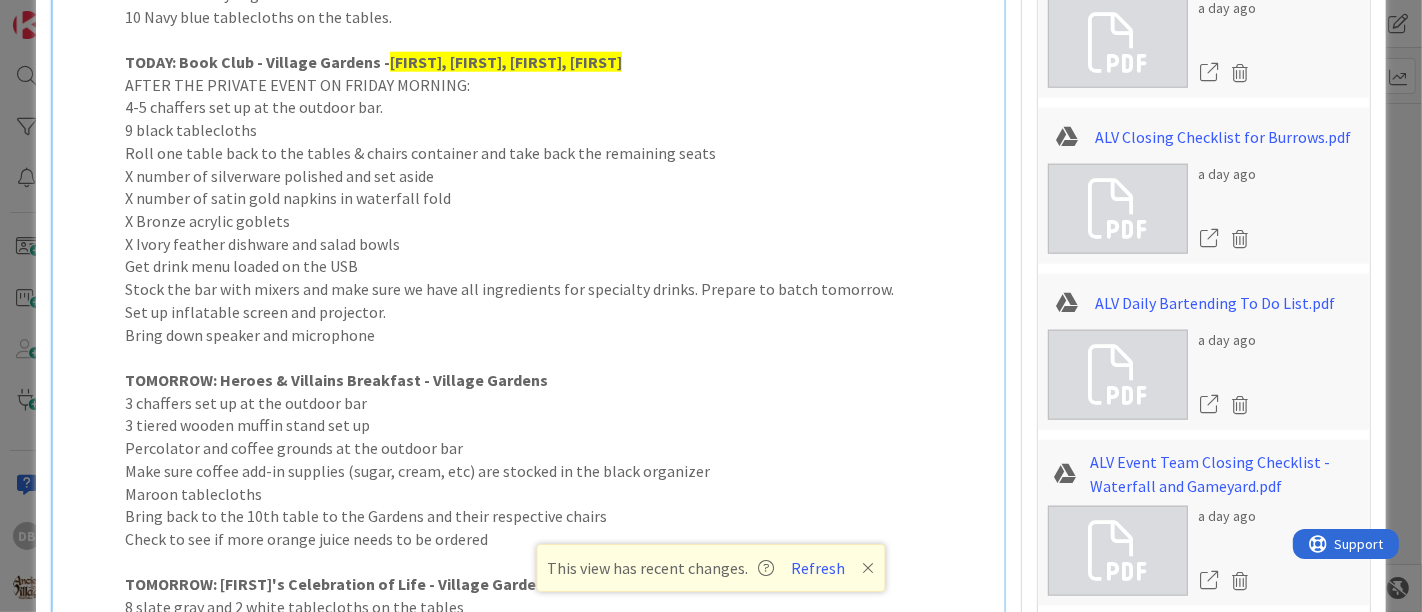 click on "X Ivory feather dishware and salad bowls" at bounding box center (558, 244) 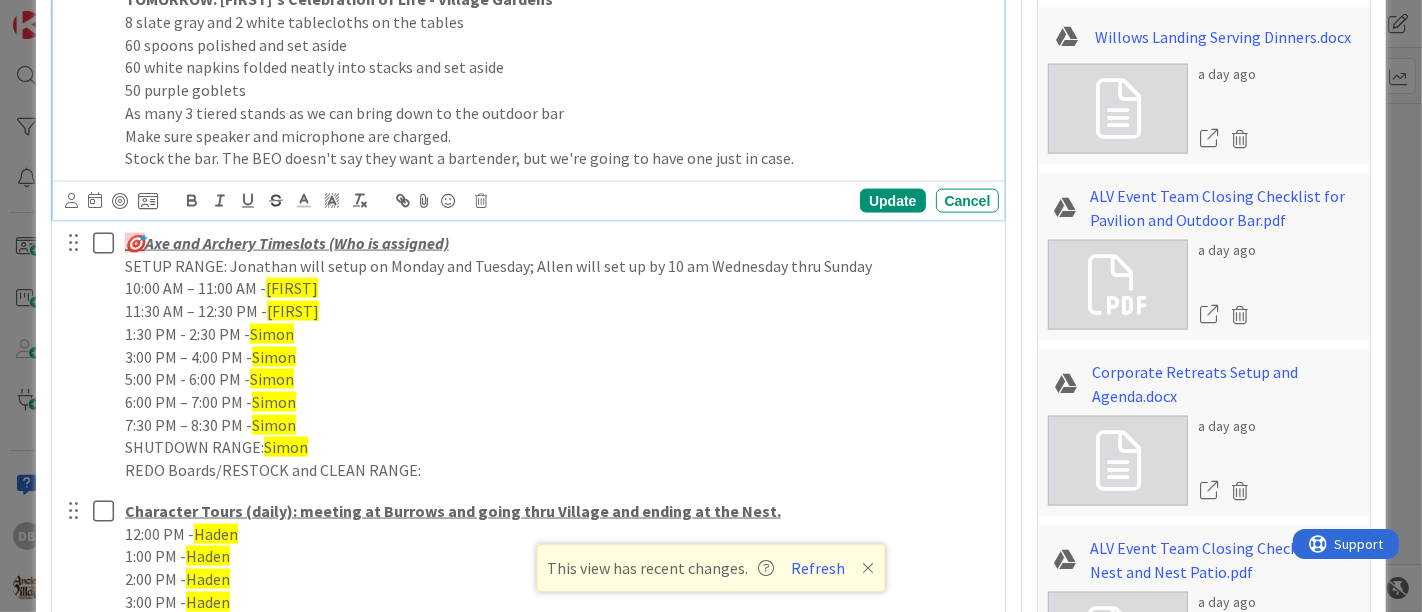 scroll, scrollTop: 2555, scrollLeft: 0, axis: vertical 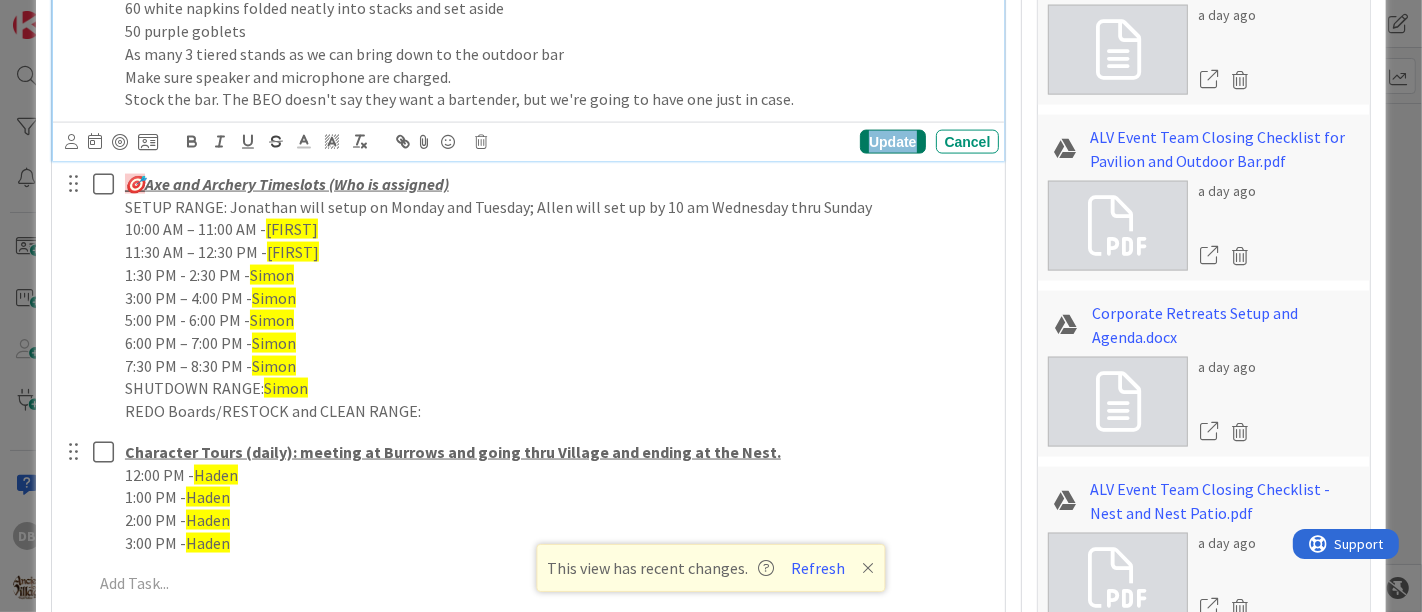 click on "Update" at bounding box center [892, 142] 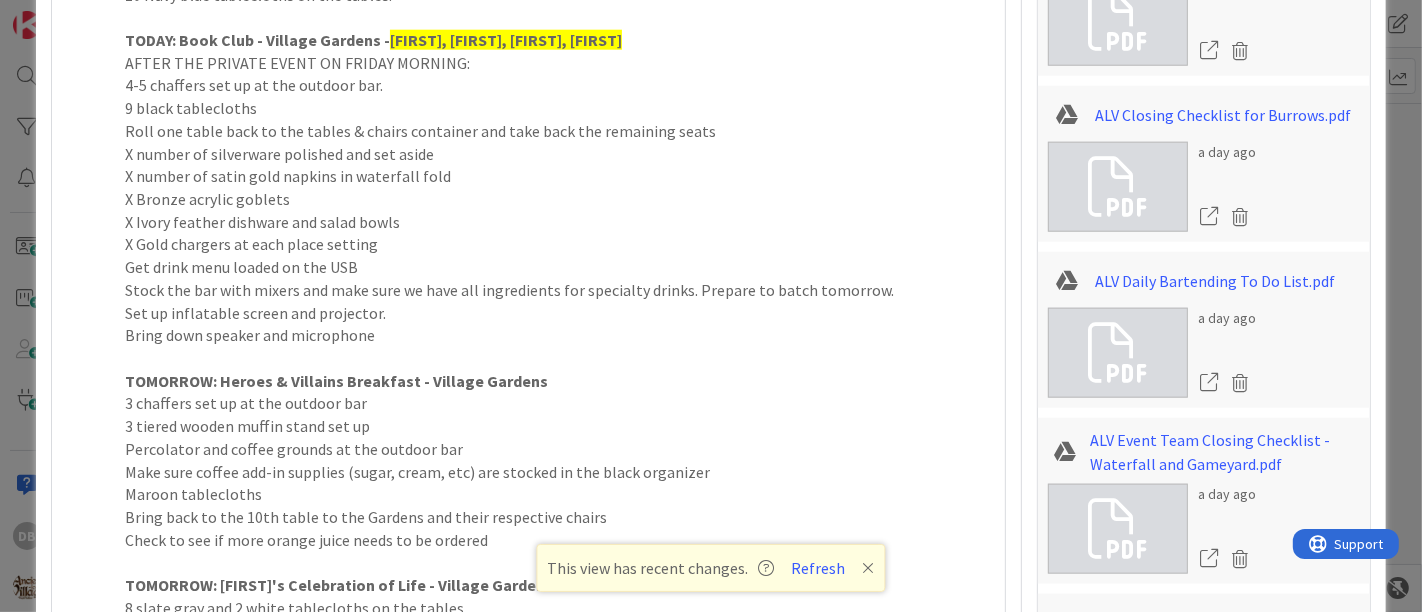 scroll, scrollTop: 1888, scrollLeft: 0, axis: vertical 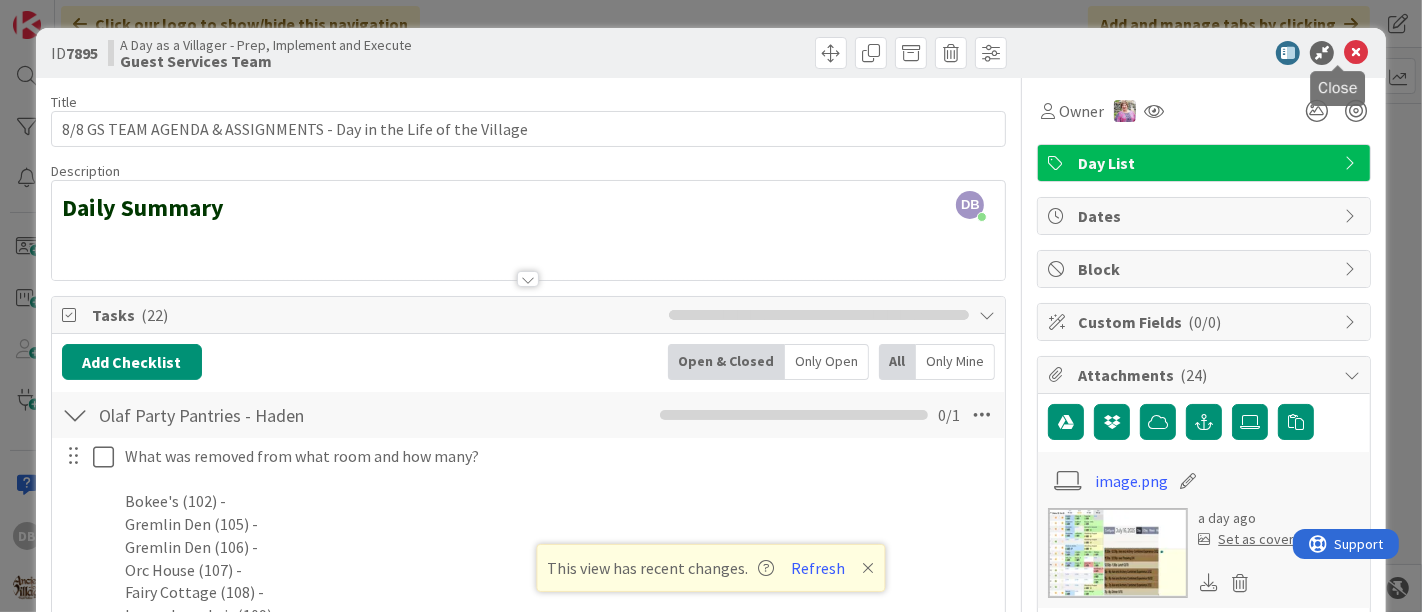 click at bounding box center (1356, 53) 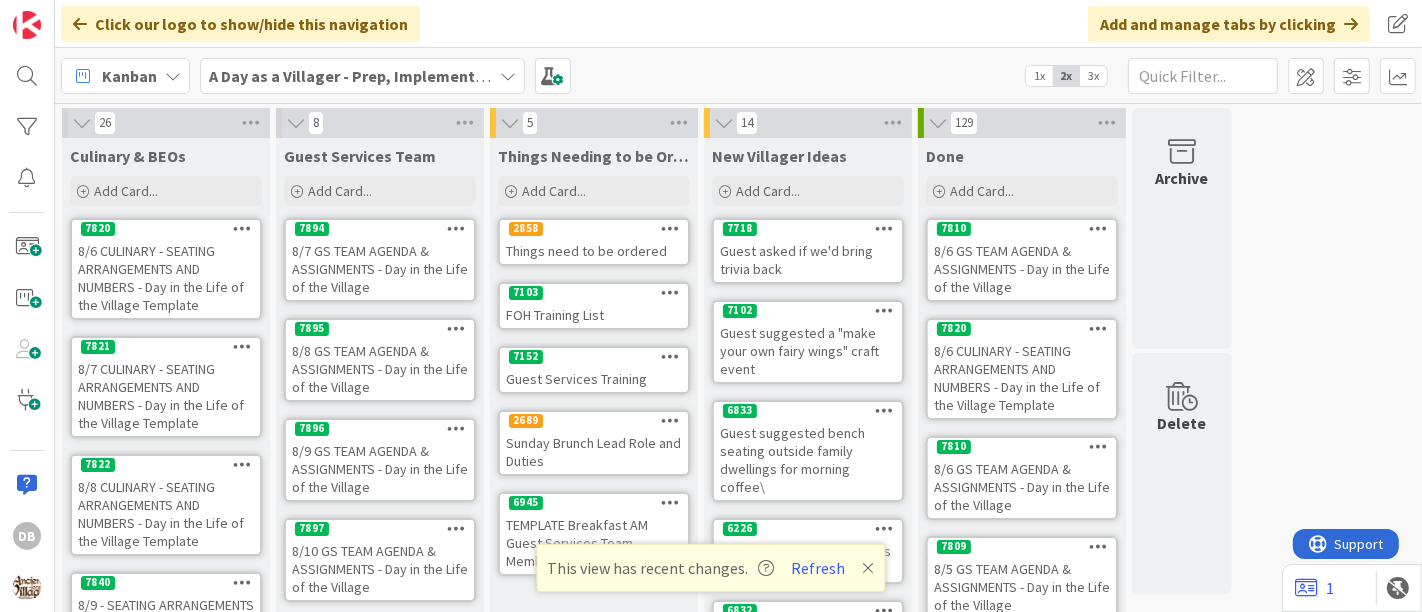 scroll, scrollTop: 0, scrollLeft: 0, axis: both 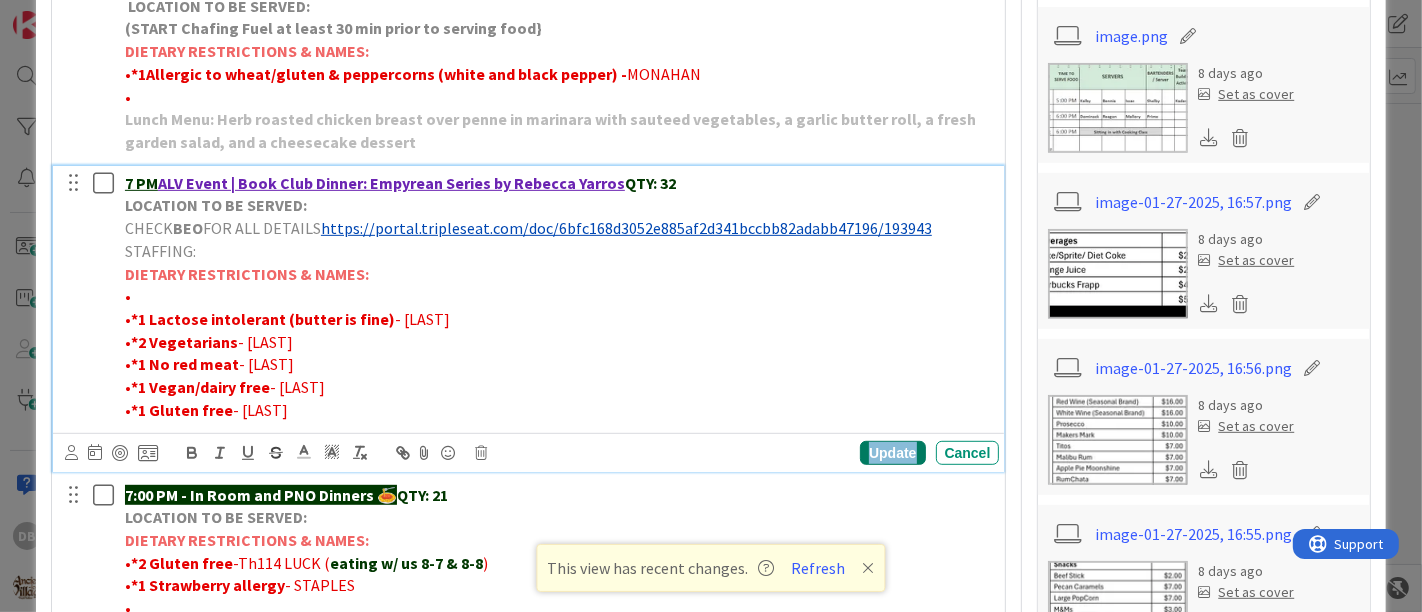 drag, startPoint x: 722, startPoint y: 328, endPoint x: 888, endPoint y: 450, distance: 206.0097 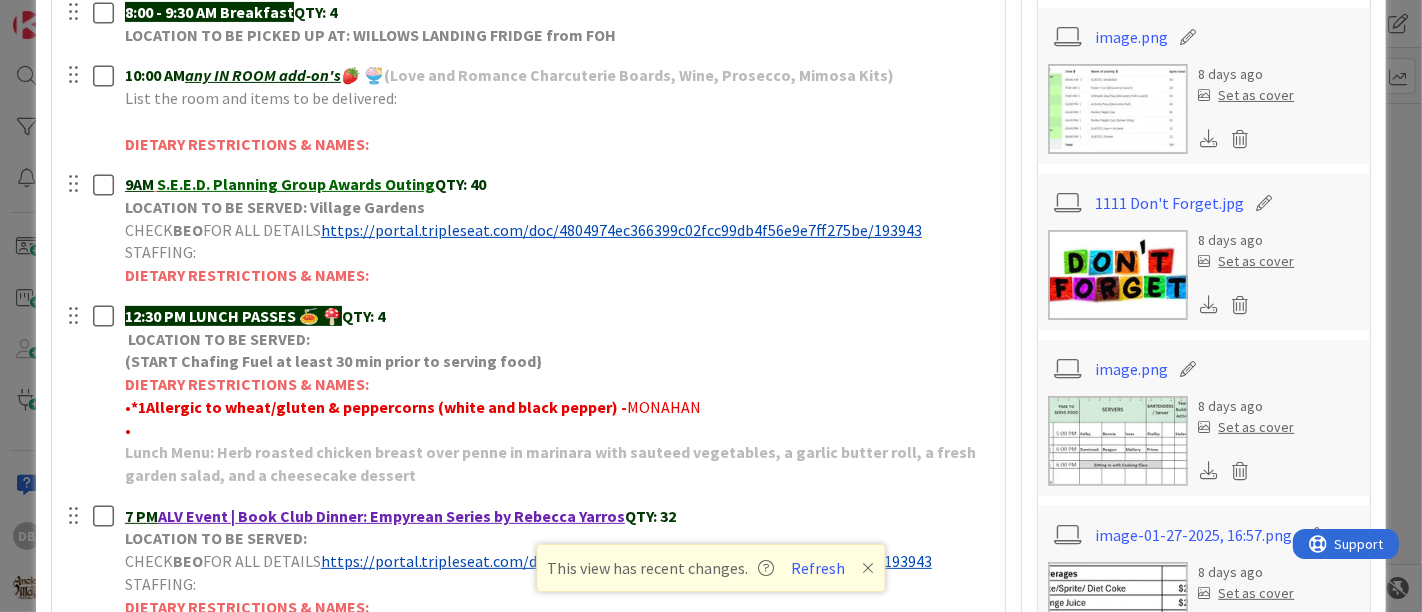 scroll, scrollTop: 0, scrollLeft: 0, axis: both 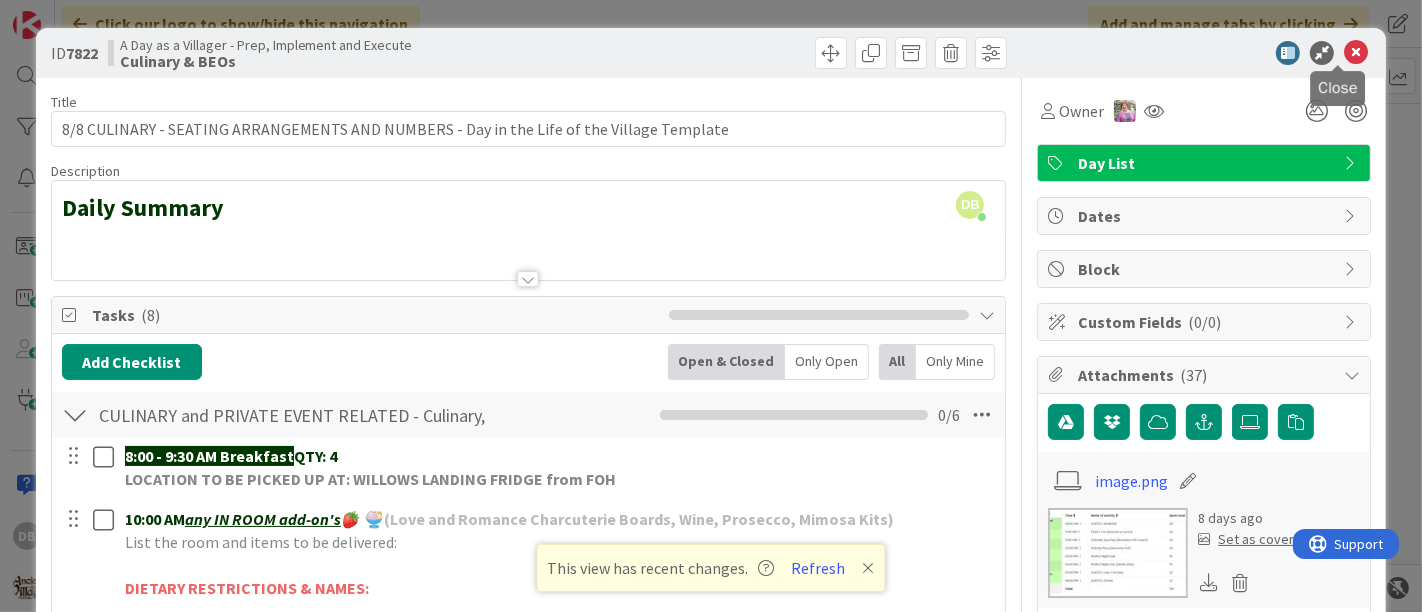 click at bounding box center (1356, 53) 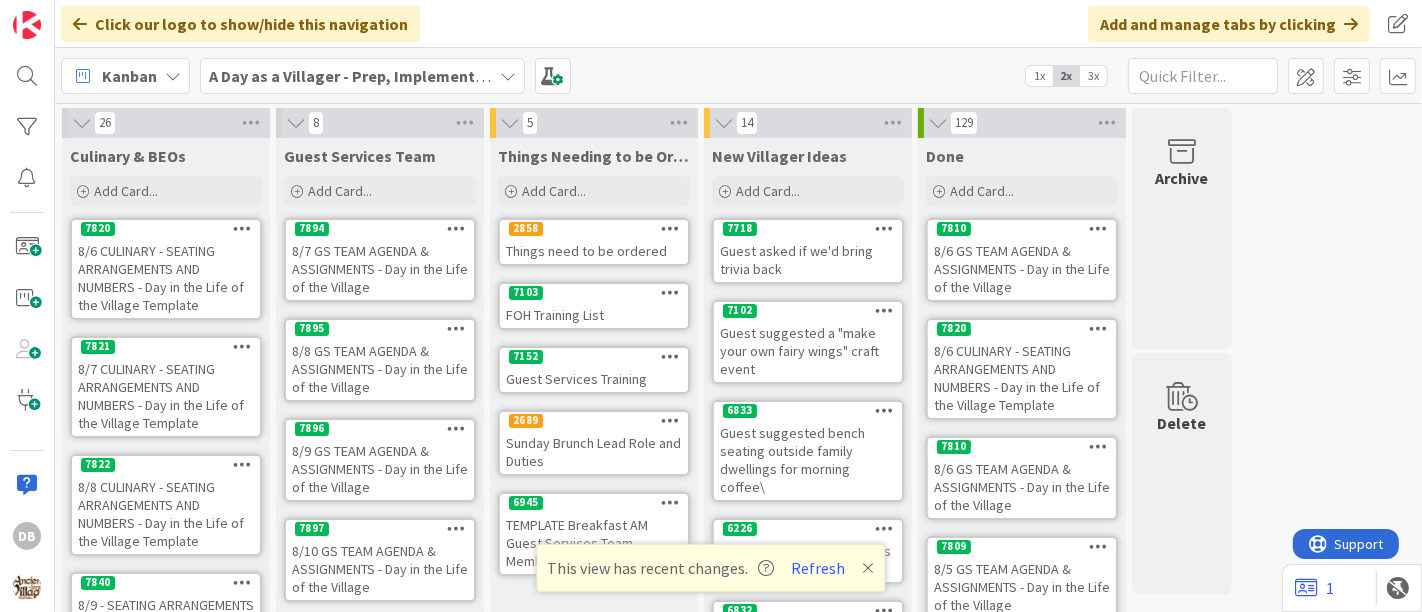scroll, scrollTop: 0, scrollLeft: 0, axis: both 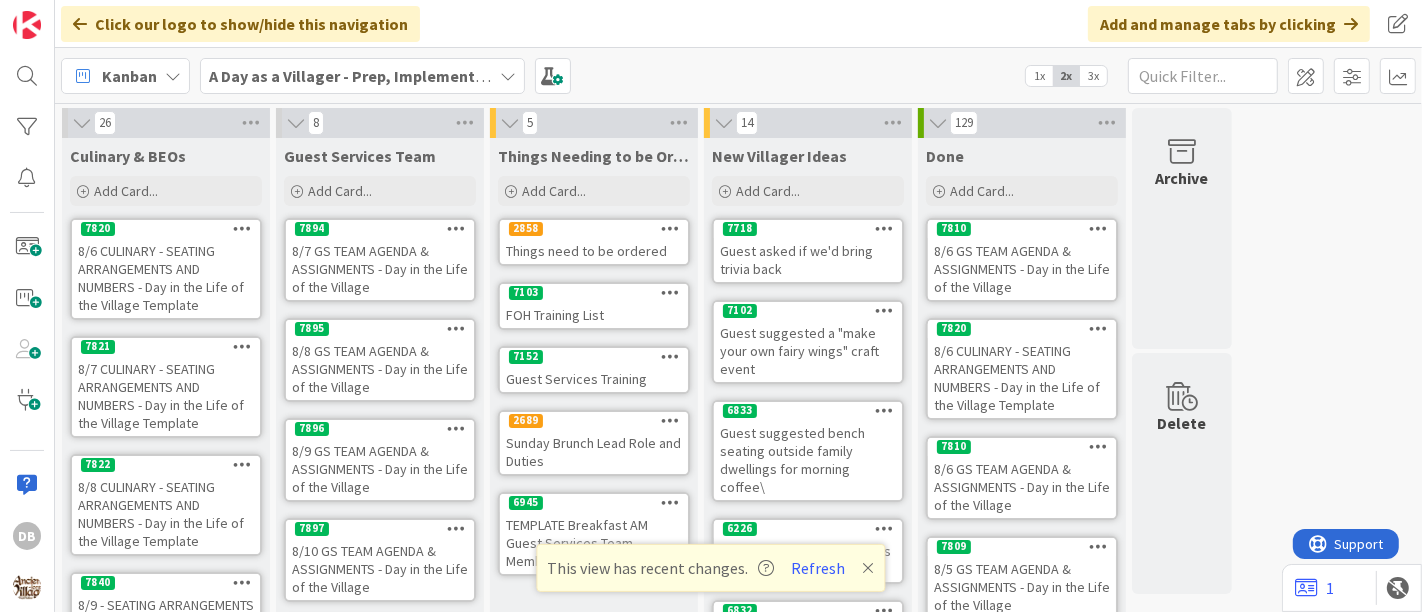 click on "8/8 GS TEAM AGENDA & ASSIGNMENTS - Day in the Life of the Village" at bounding box center (380, 369) 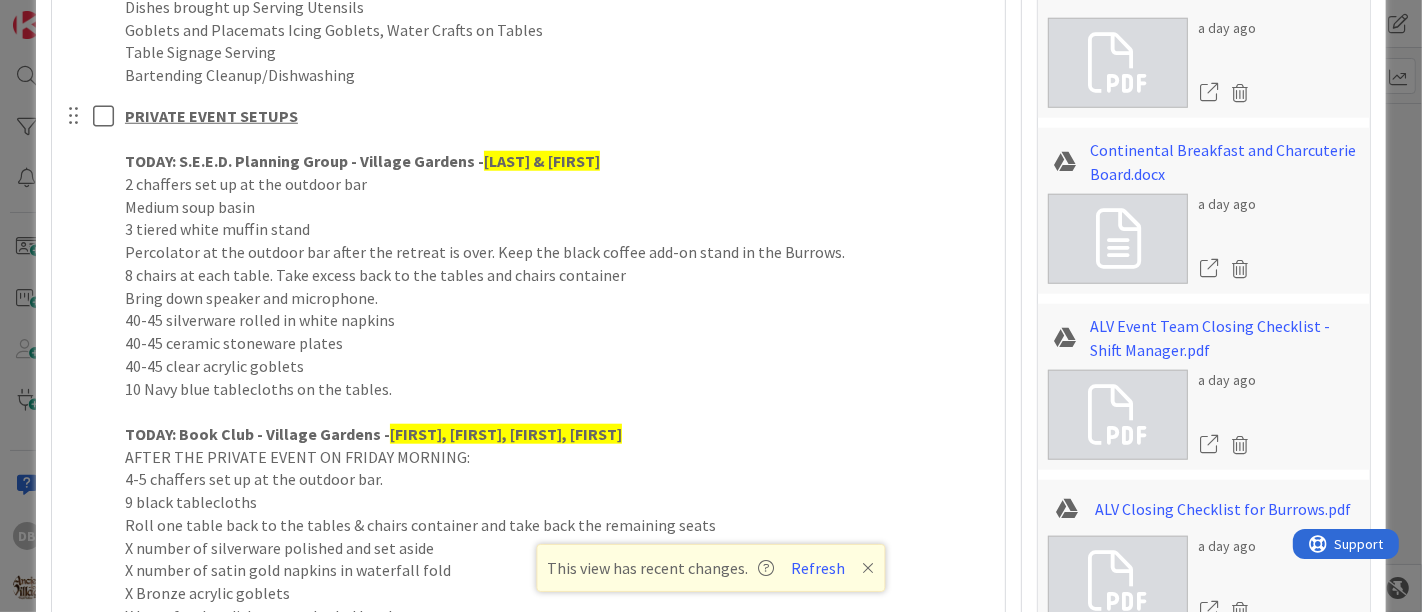 scroll, scrollTop: 1666, scrollLeft: 0, axis: vertical 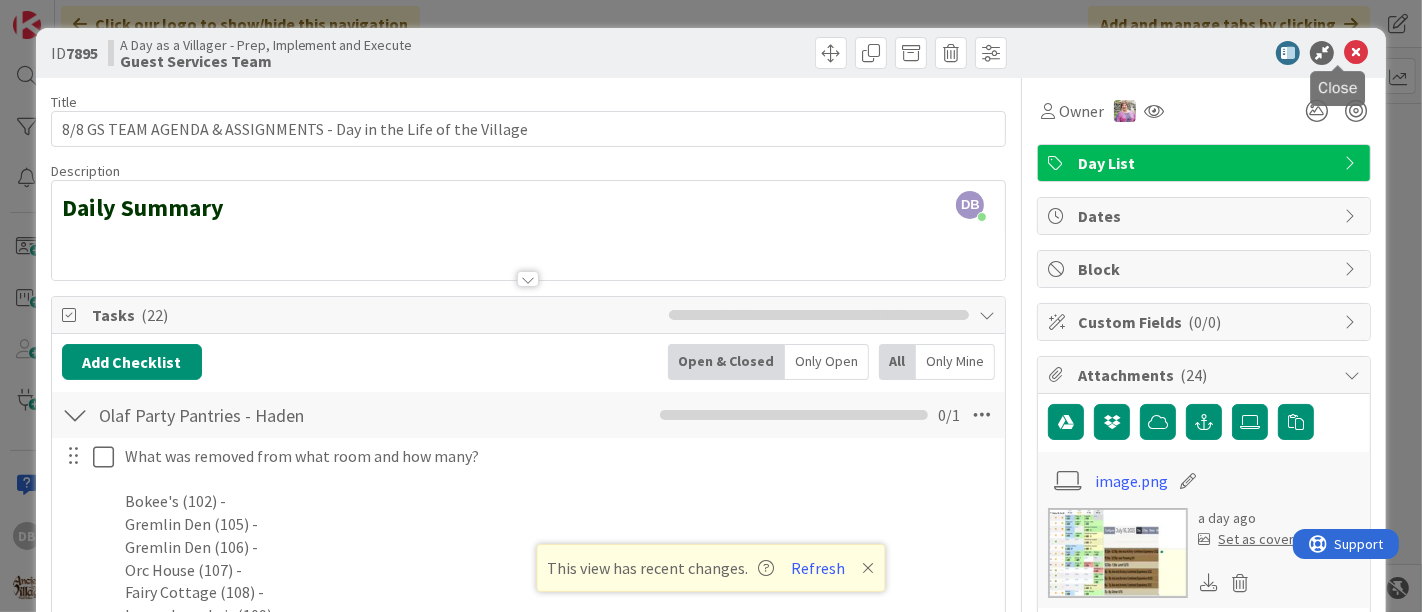 click at bounding box center (1356, 53) 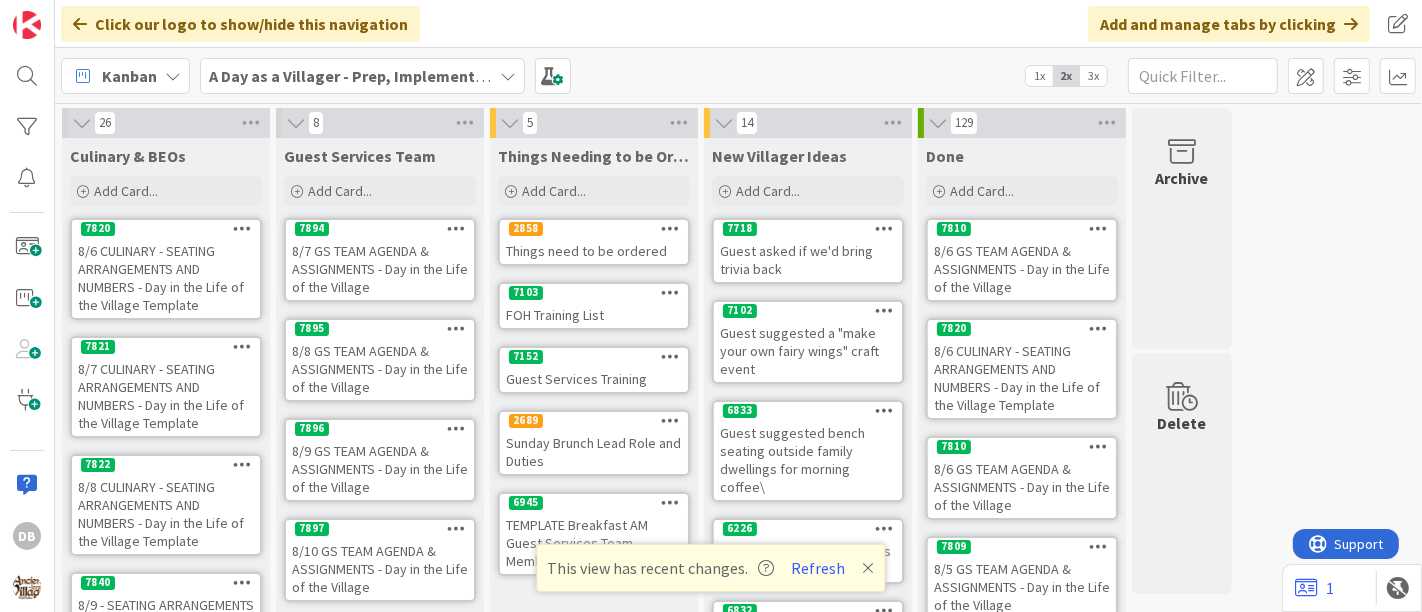 scroll, scrollTop: 0, scrollLeft: 0, axis: both 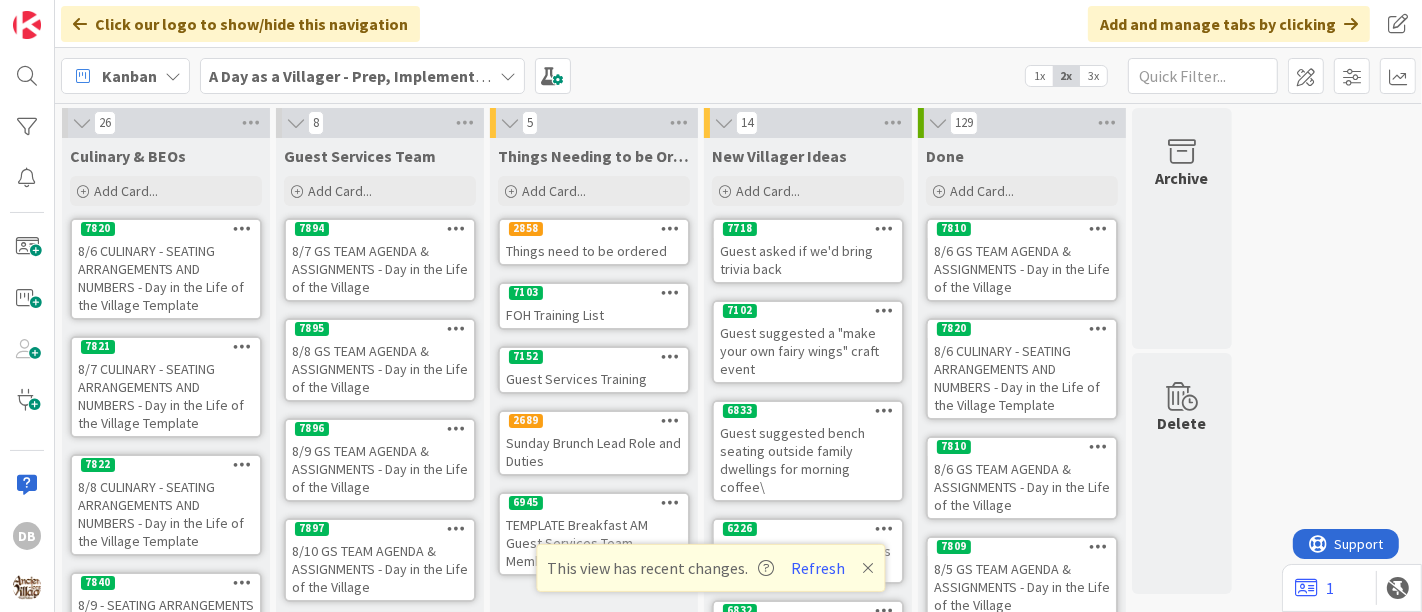 click on "8/9 GS TEAM AGENDA & ASSIGNMENTS - Day in the Life of the Village" at bounding box center (380, 469) 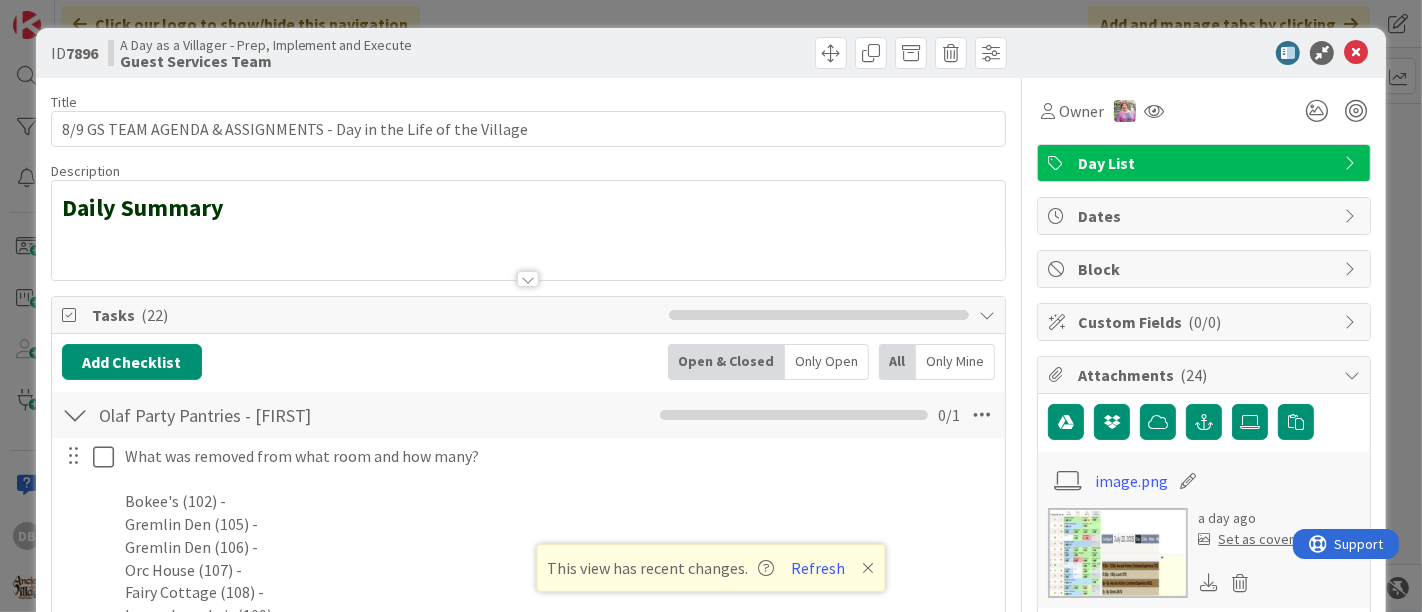 type on "x" 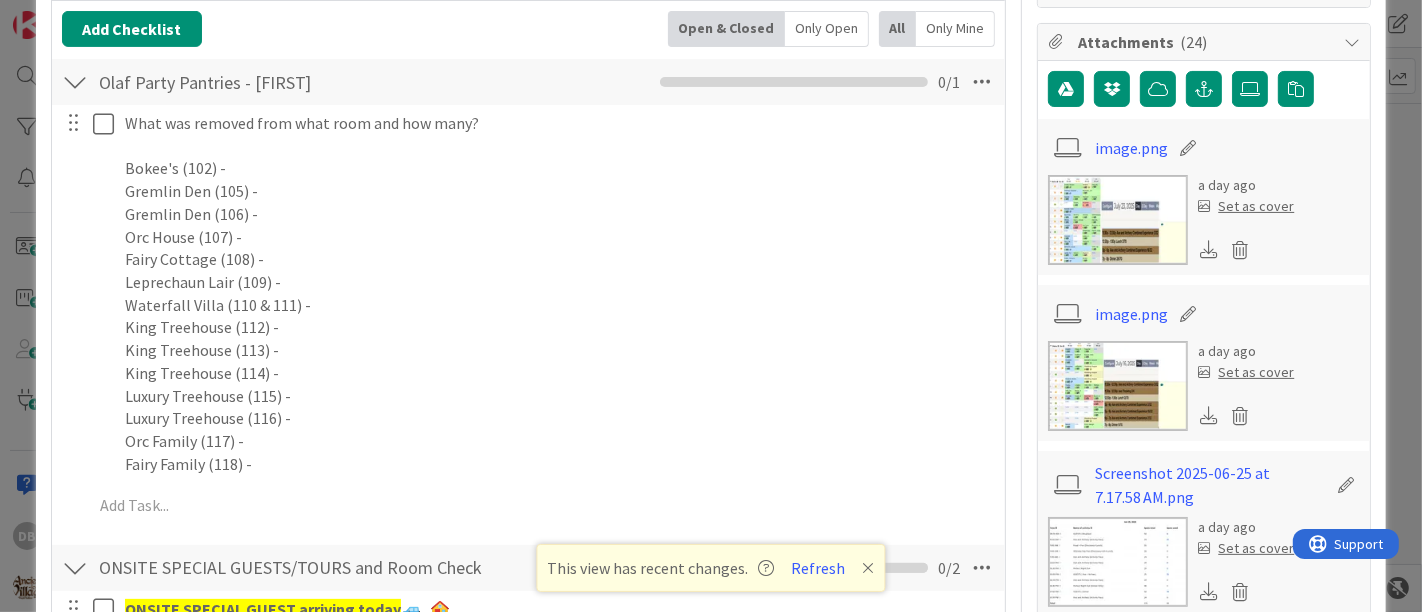 scroll, scrollTop: 777, scrollLeft: 0, axis: vertical 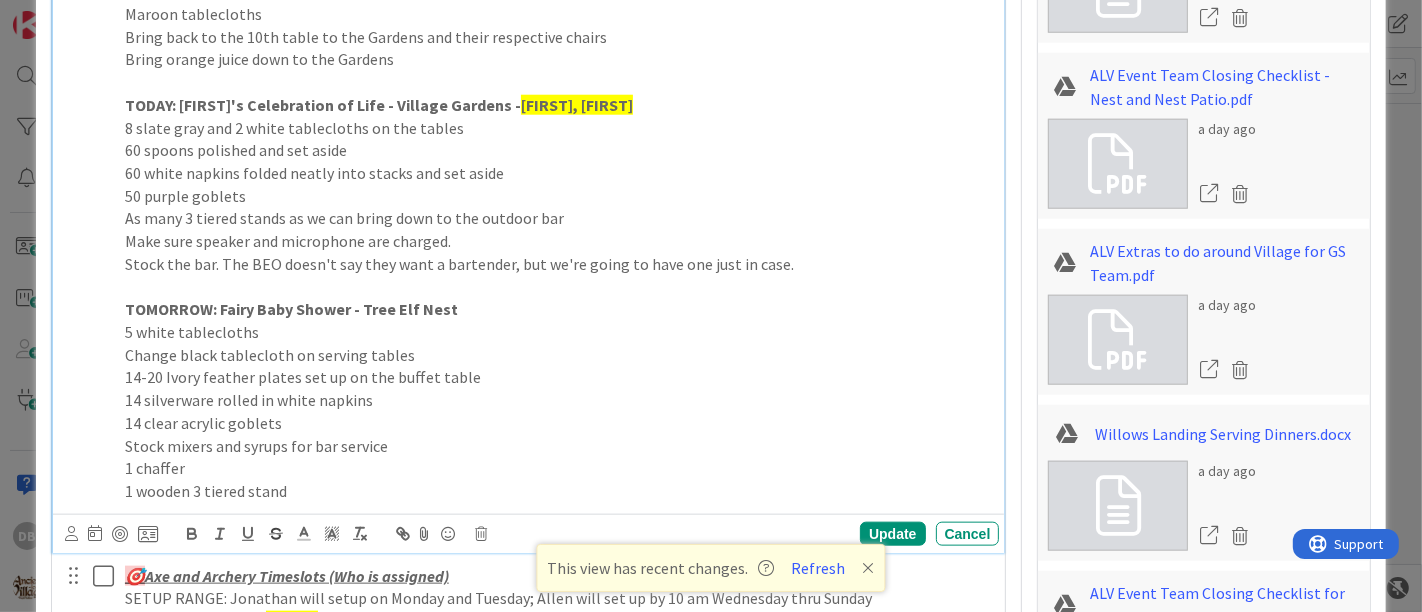 click on "Stock the bar. The BEO doesn't say they want a bartender, but we're going to have one just in case." at bounding box center (558, 264) 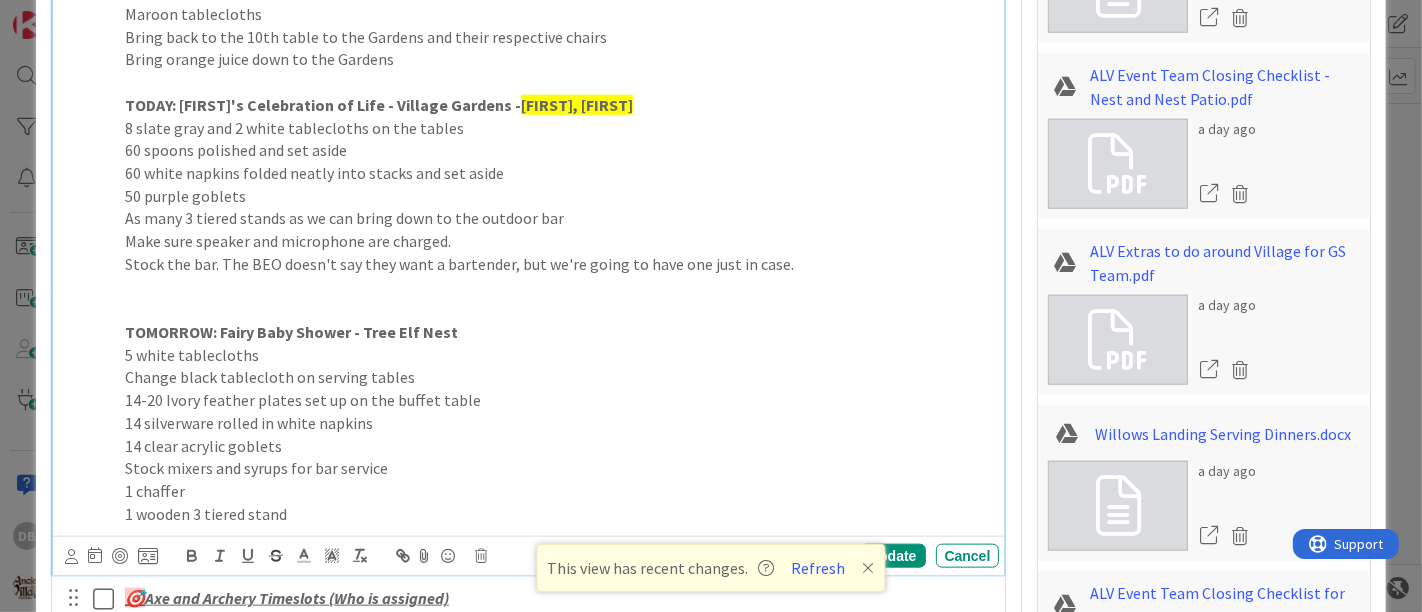 type 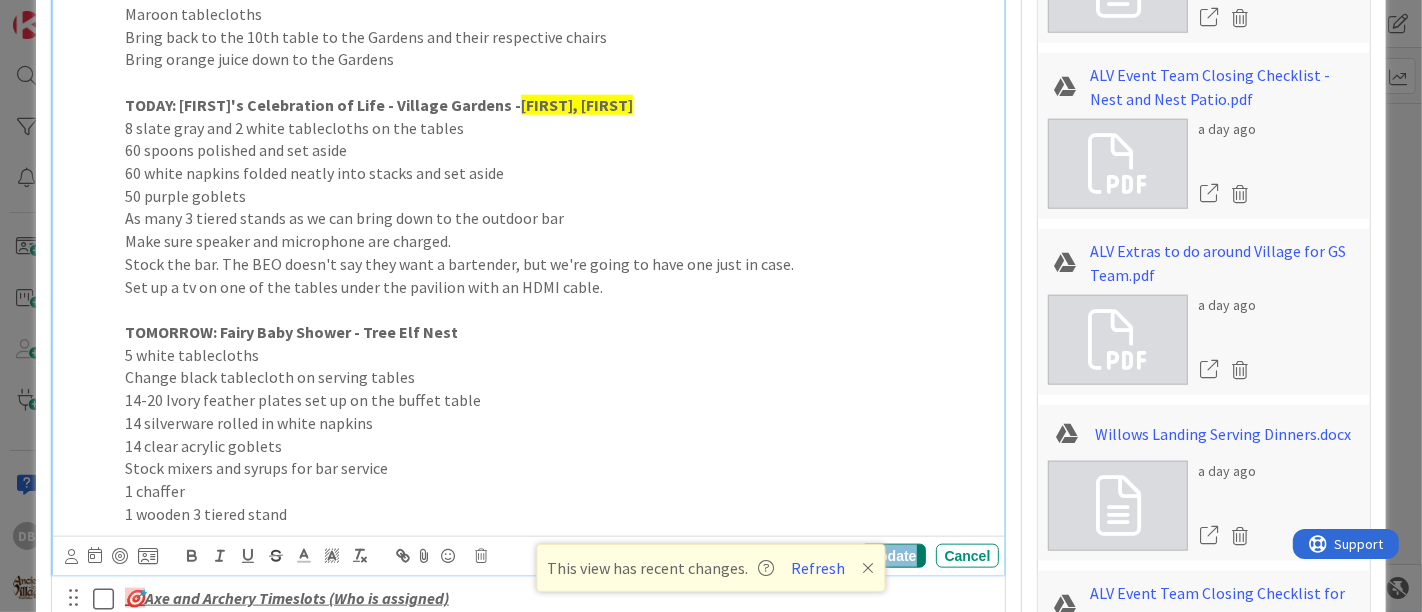 click on "Update" at bounding box center (892, 556) 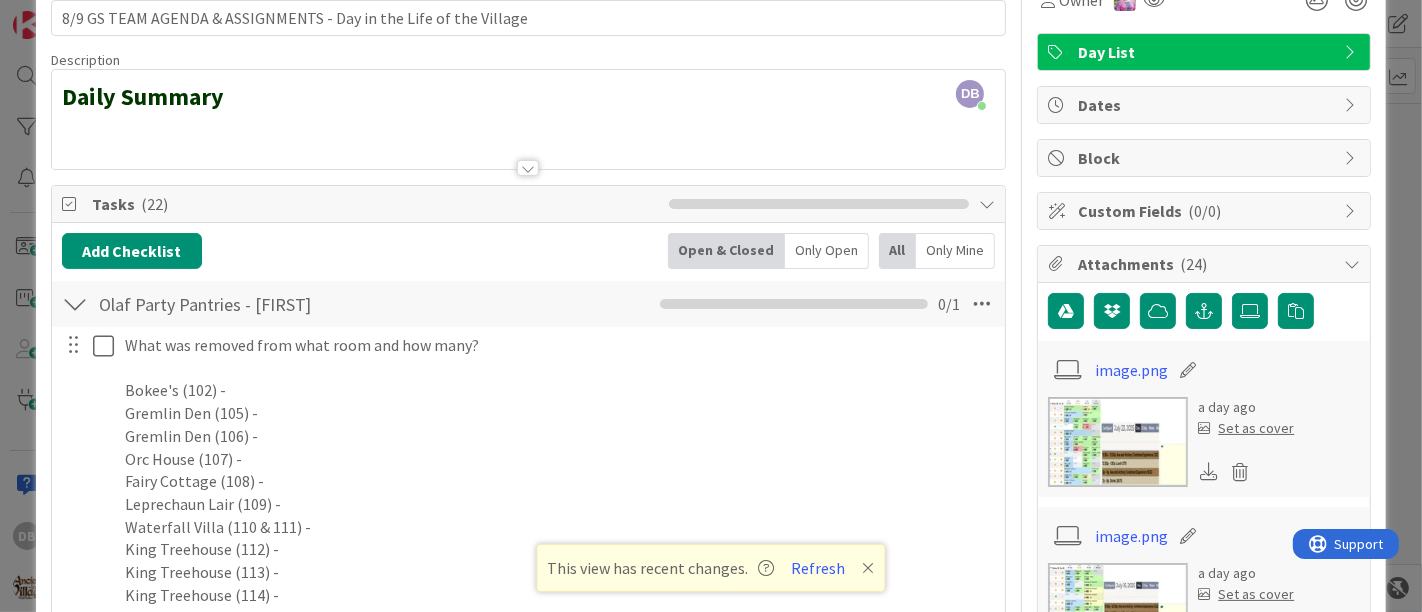scroll, scrollTop: 0, scrollLeft: 0, axis: both 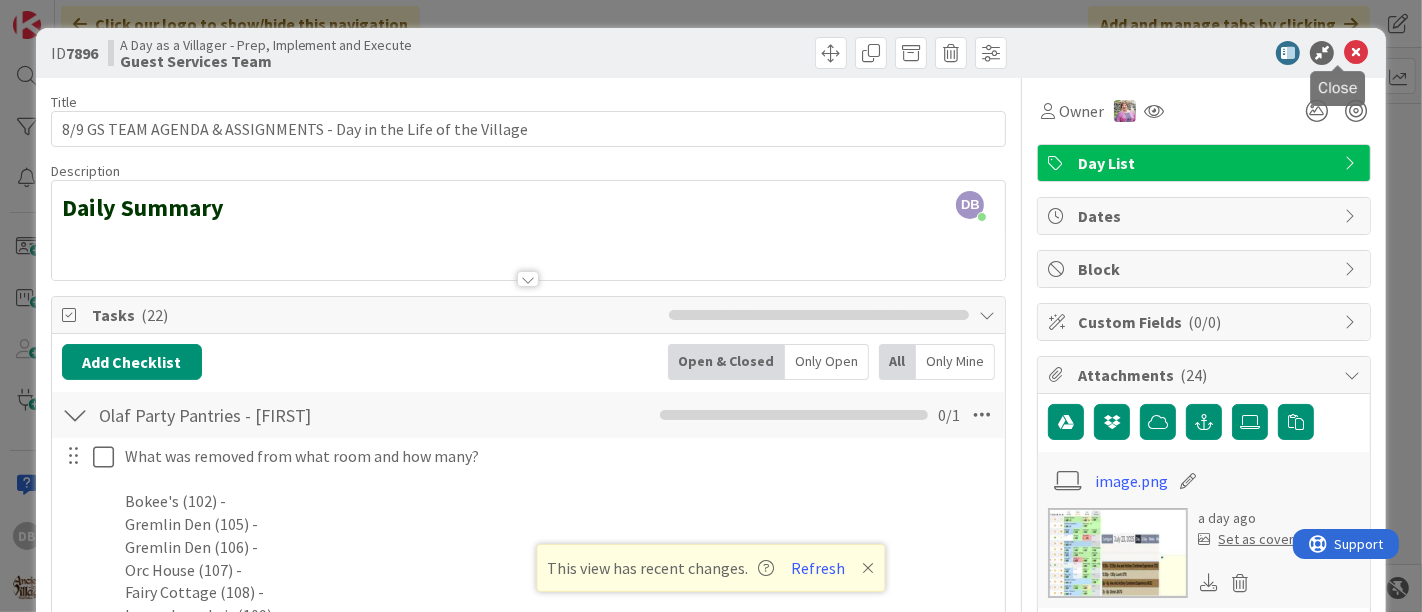 click at bounding box center (1356, 53) 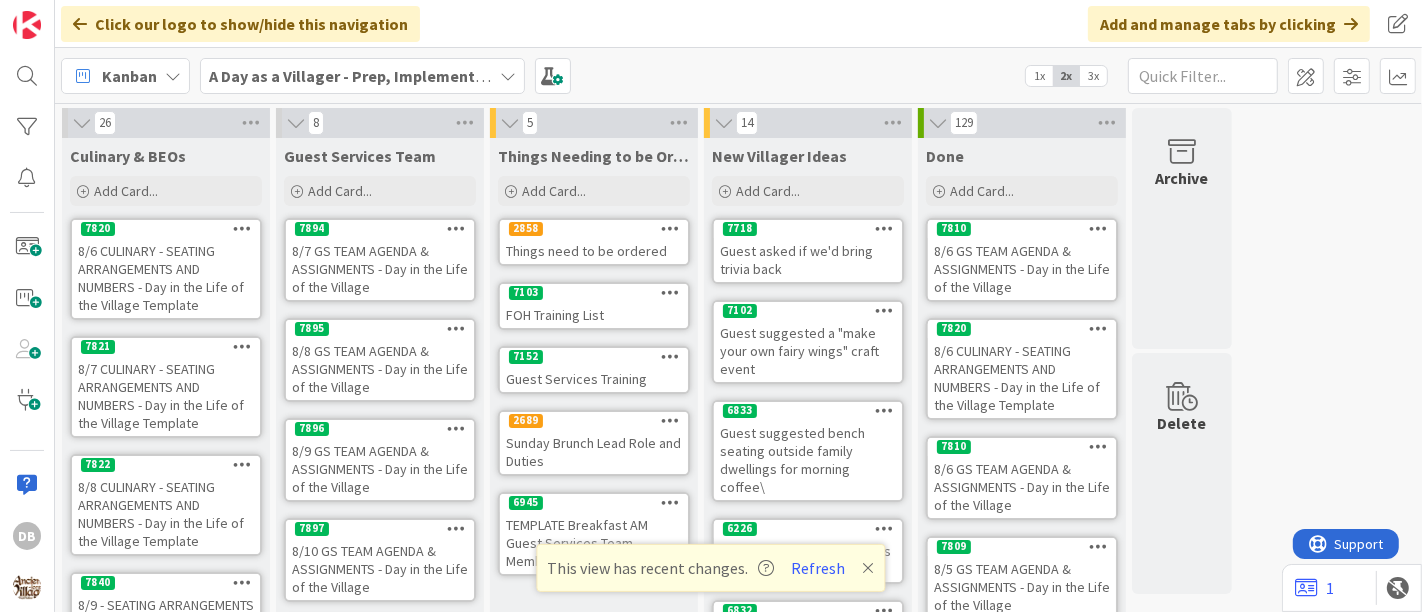 scroll, scrollTop: 0, scrollLeft: 0, axis: both 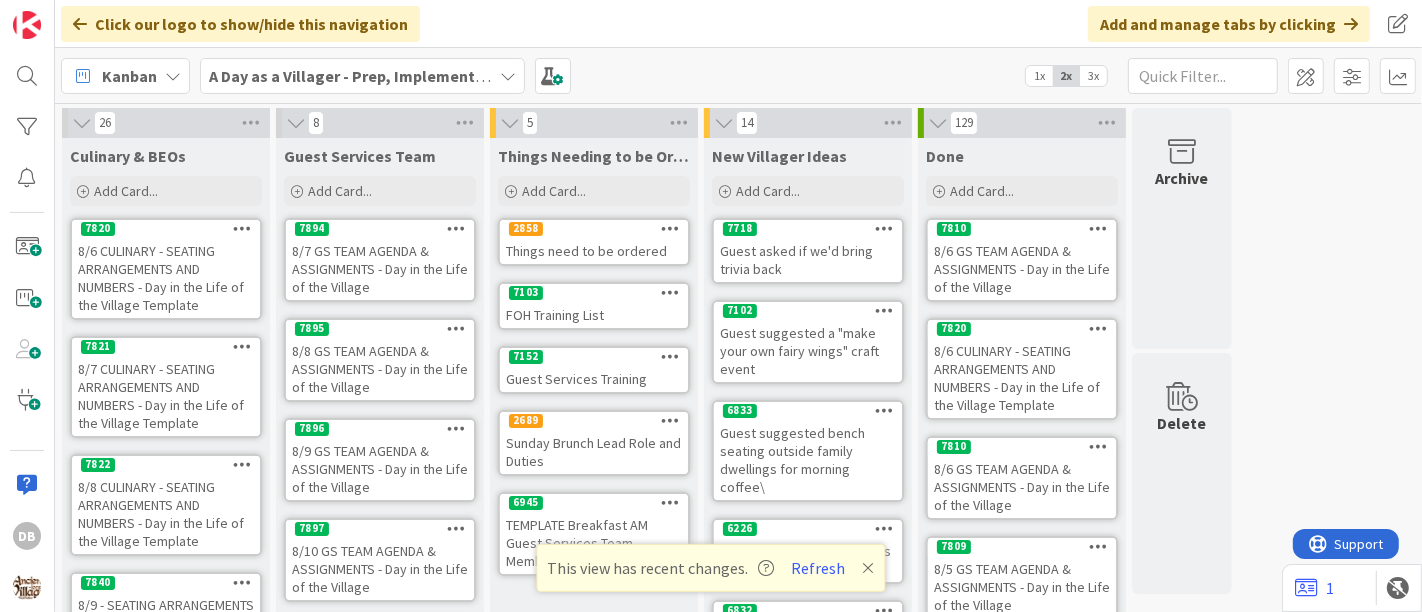 click on "8/9 GS TEAM AGENDA & ASSIGNMENTS - Day in the Life of the Village" at bounding box center [380, 469] 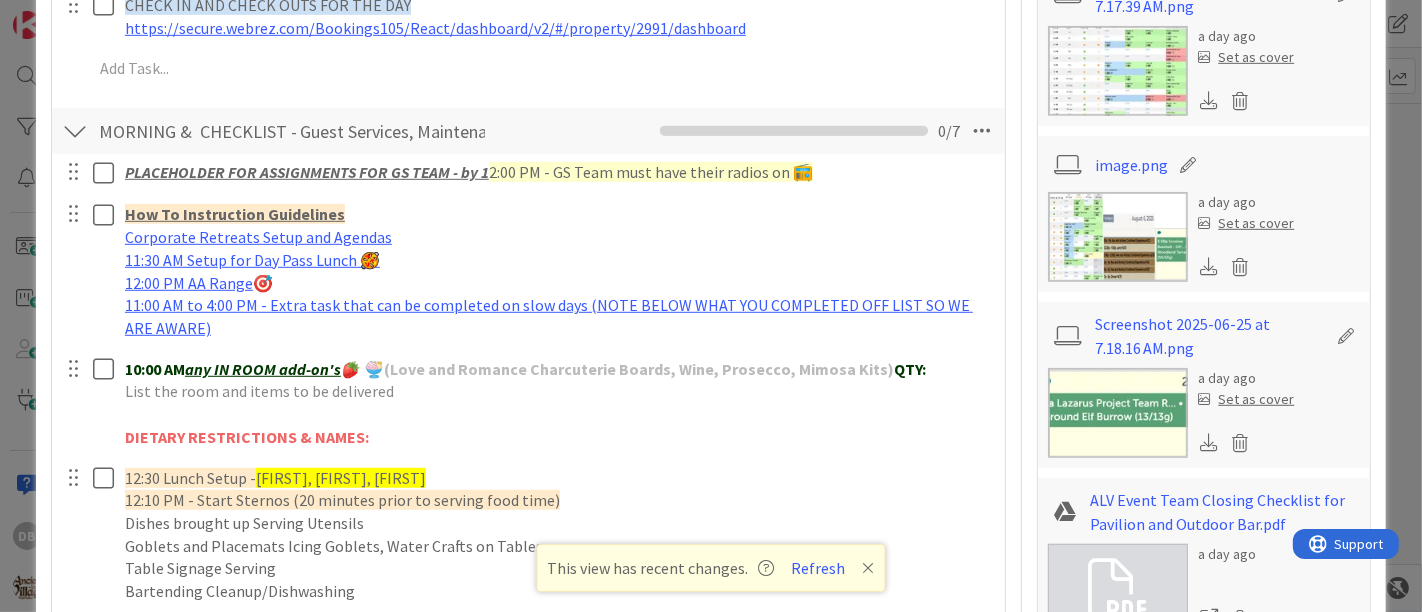 scroll, scrollTop: 1888, scrollLeft: 0, axis: vertical 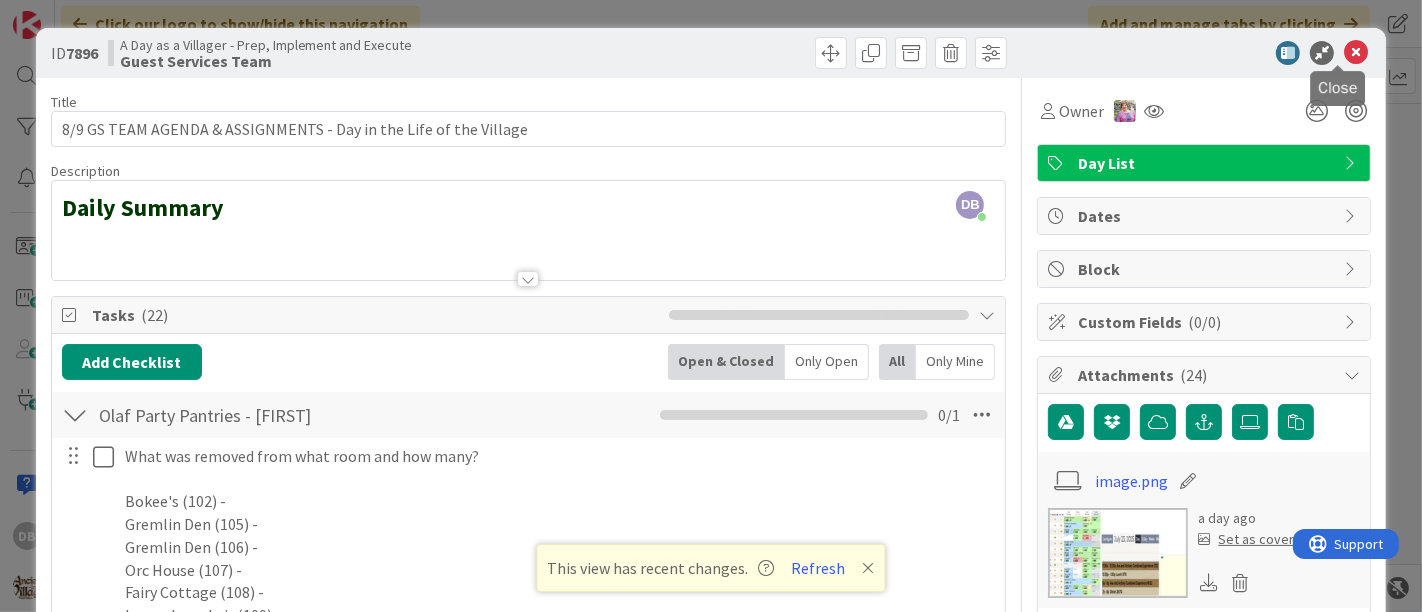 click at bounding box center [1356, 53] 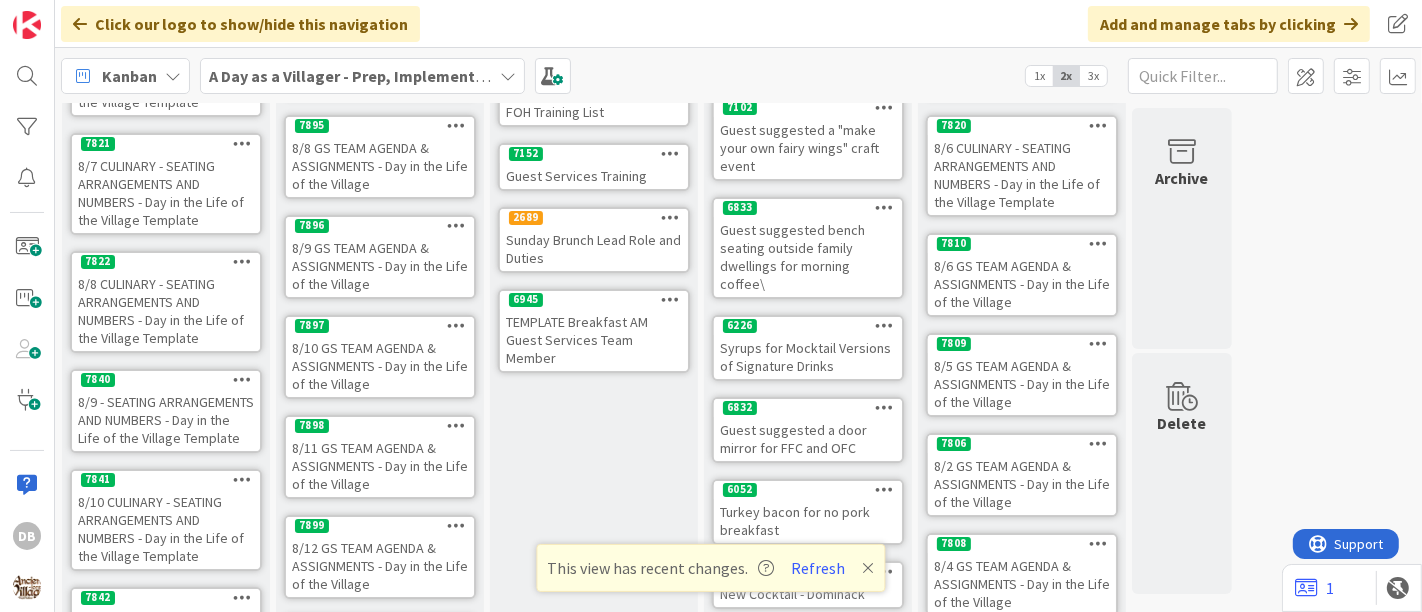 scroll, scrollTop: 222, scrollLeft: 0, axis: vertical 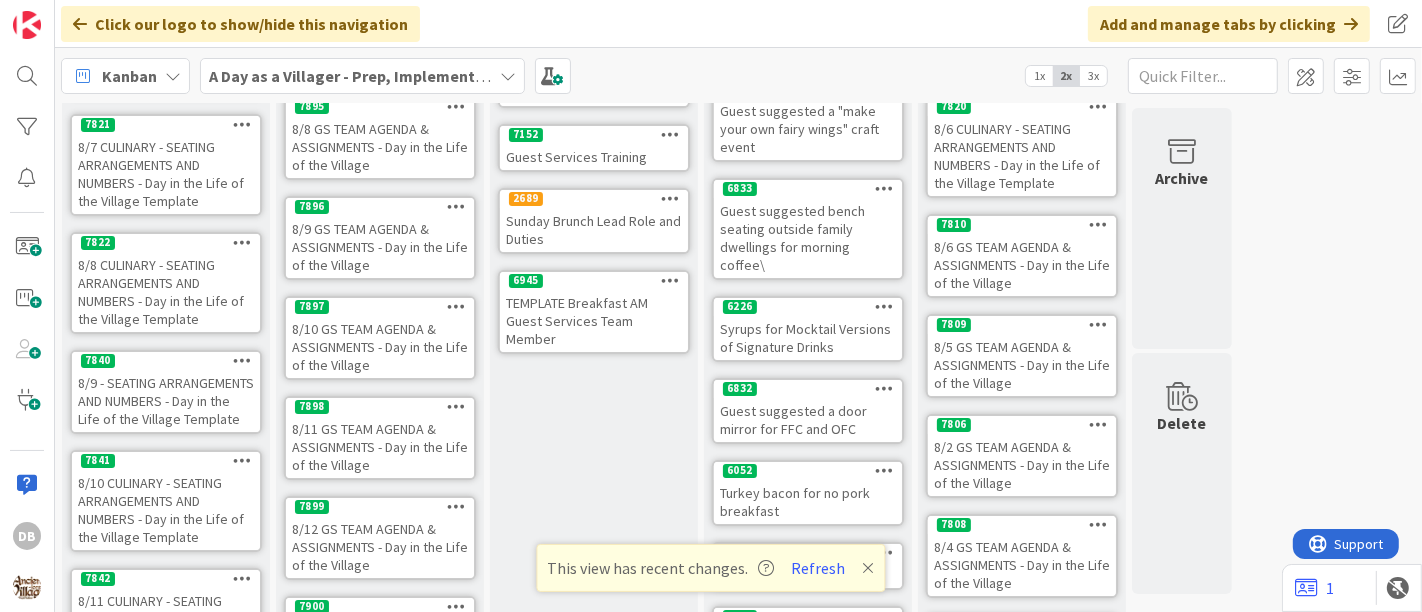 click on "8/11 GS TEAM AGENDA & ASSIGNMENTS - Day in the Life of the Village" at bounding box center (380, 447) 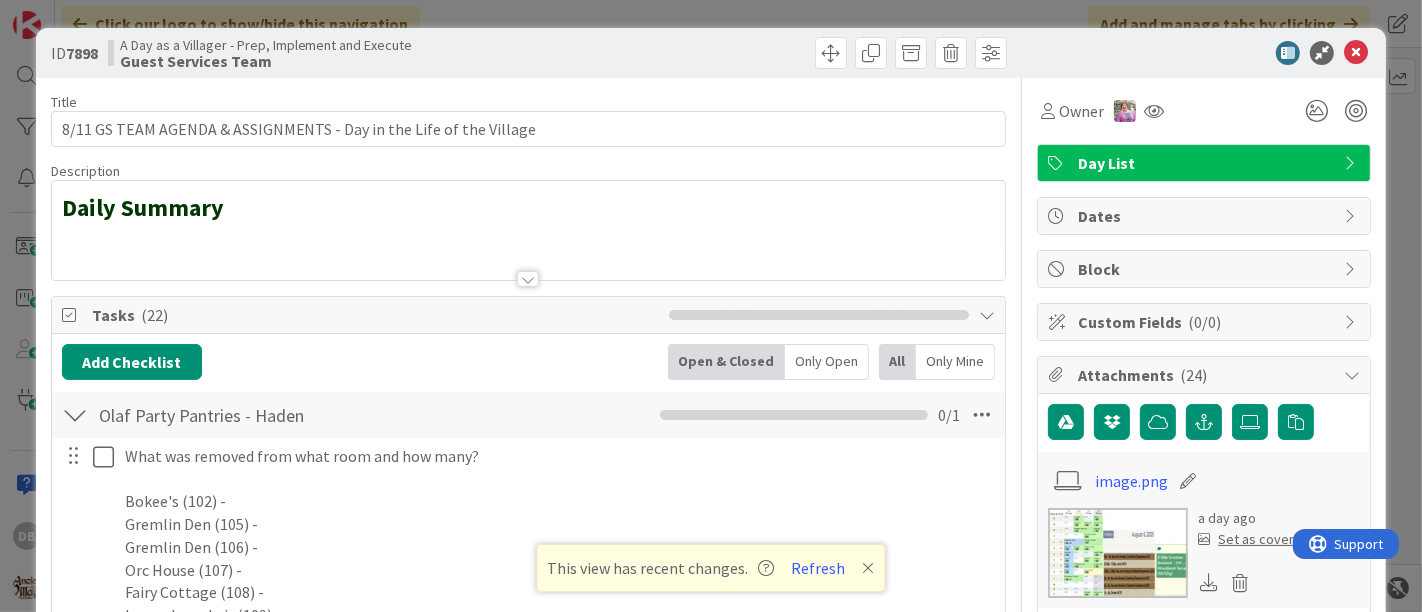 type on "x" 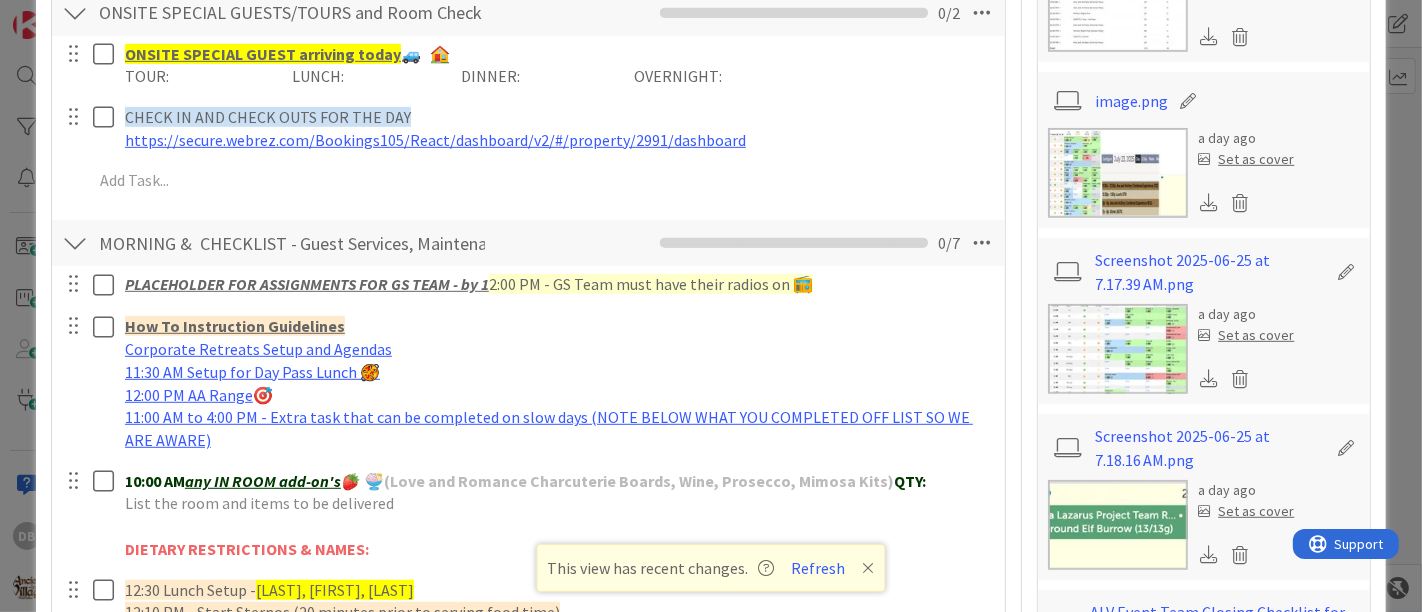scroll, scrollTop: 0, scrollLeft: 0, axis: both 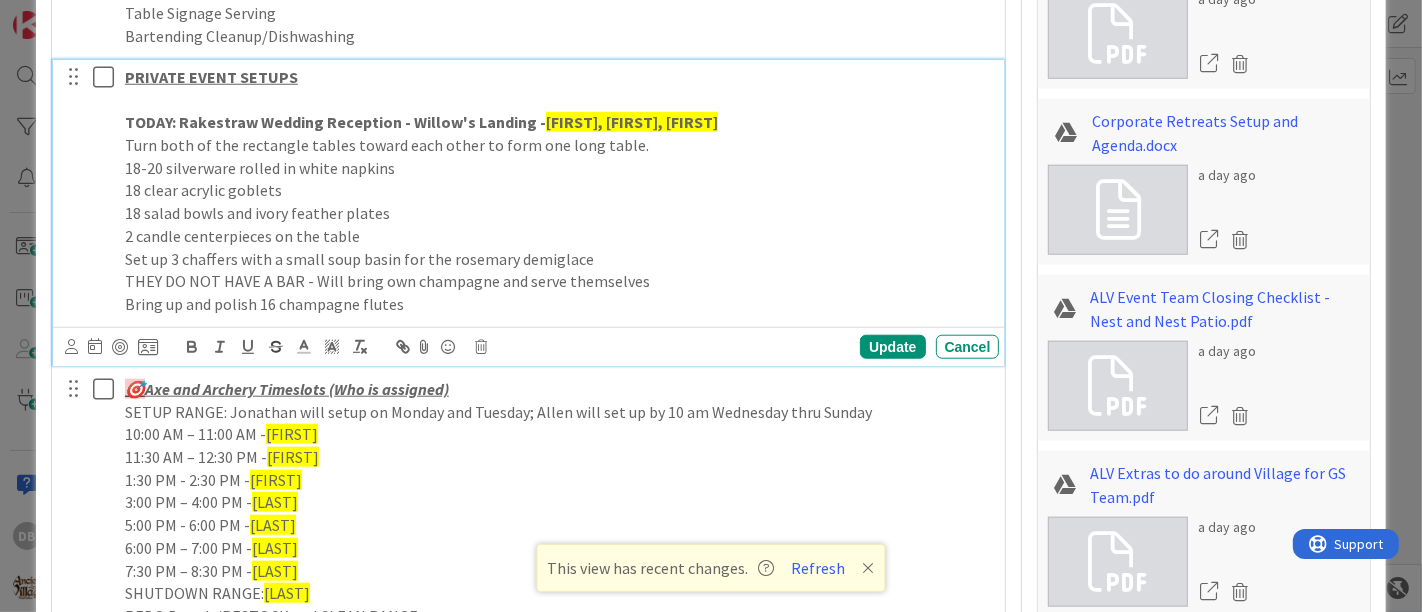 click on "18 clear acrylic goblets" at bounding box center [558, 190] 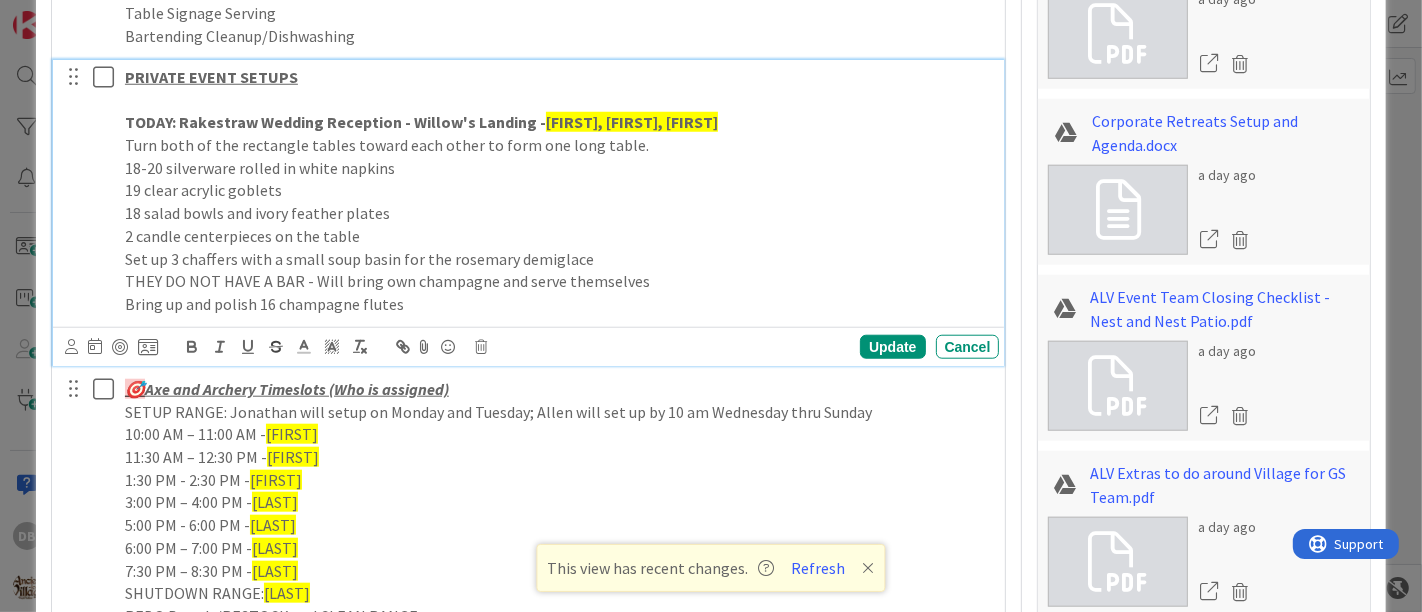 click on "18 salad bowls and ivory feather plates" at bounding box center [558, 213] 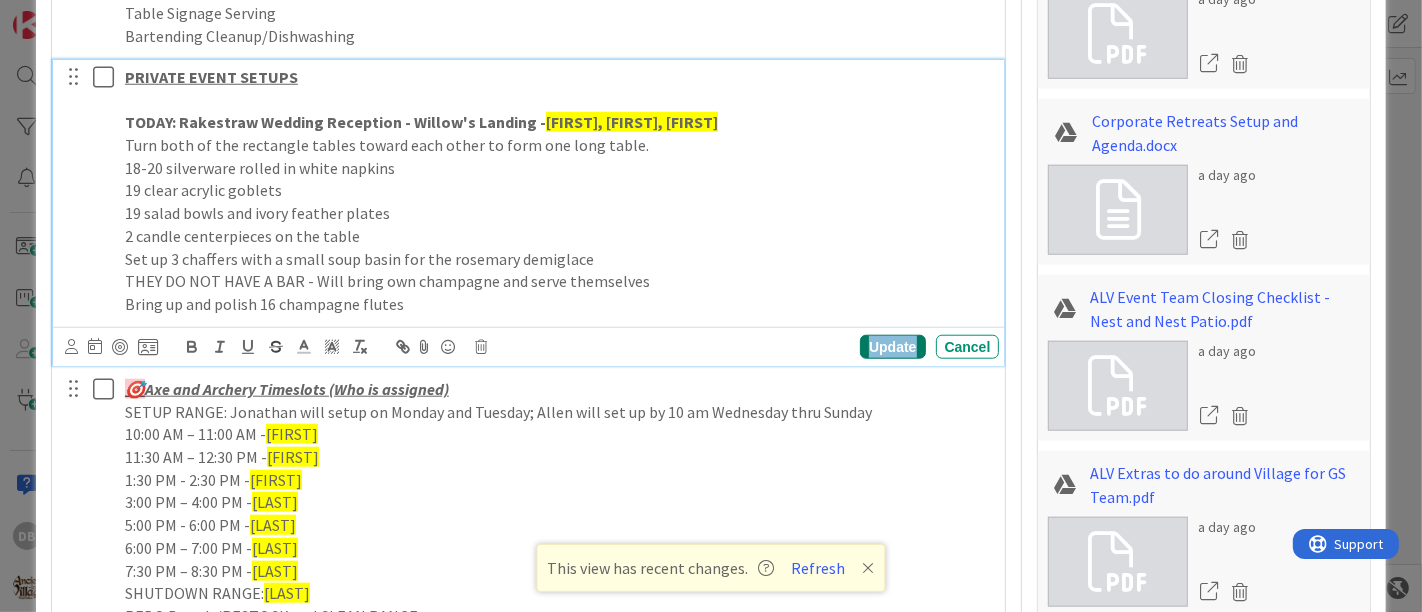 click on "Update" at bounding box center (892, 347) 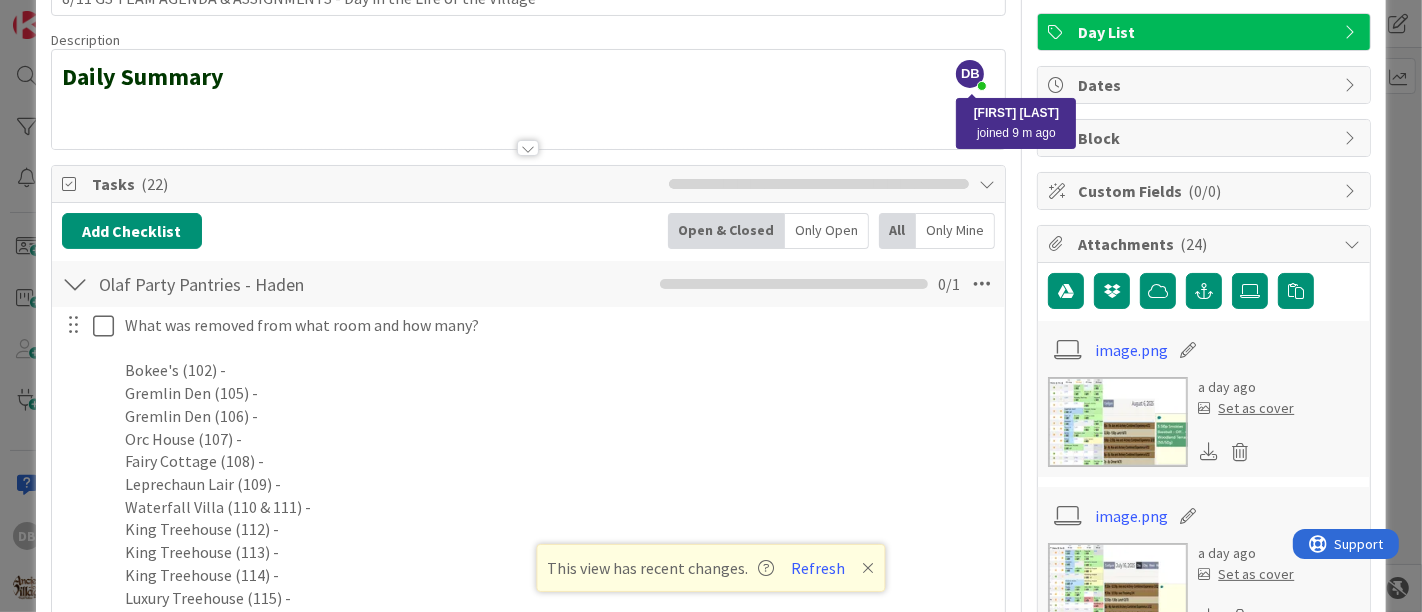 scroll, scrollTop: 0, scrollLeft: 0, axis: both 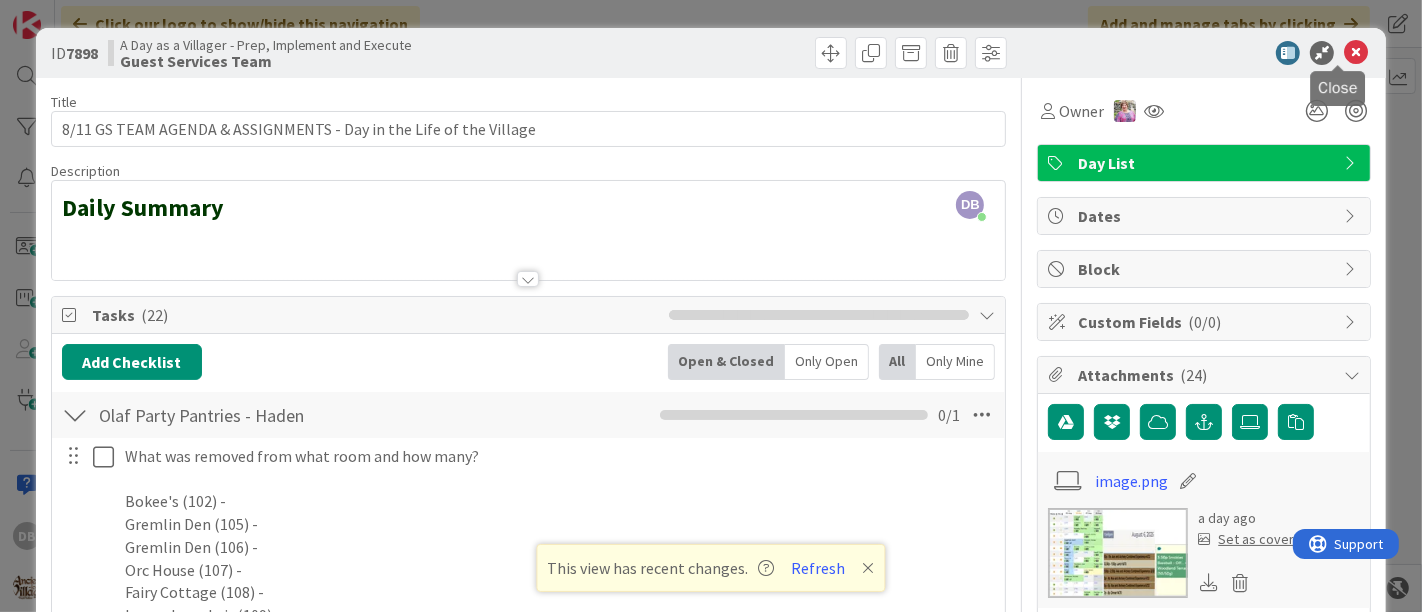 click at bounding box center (1356, 53) 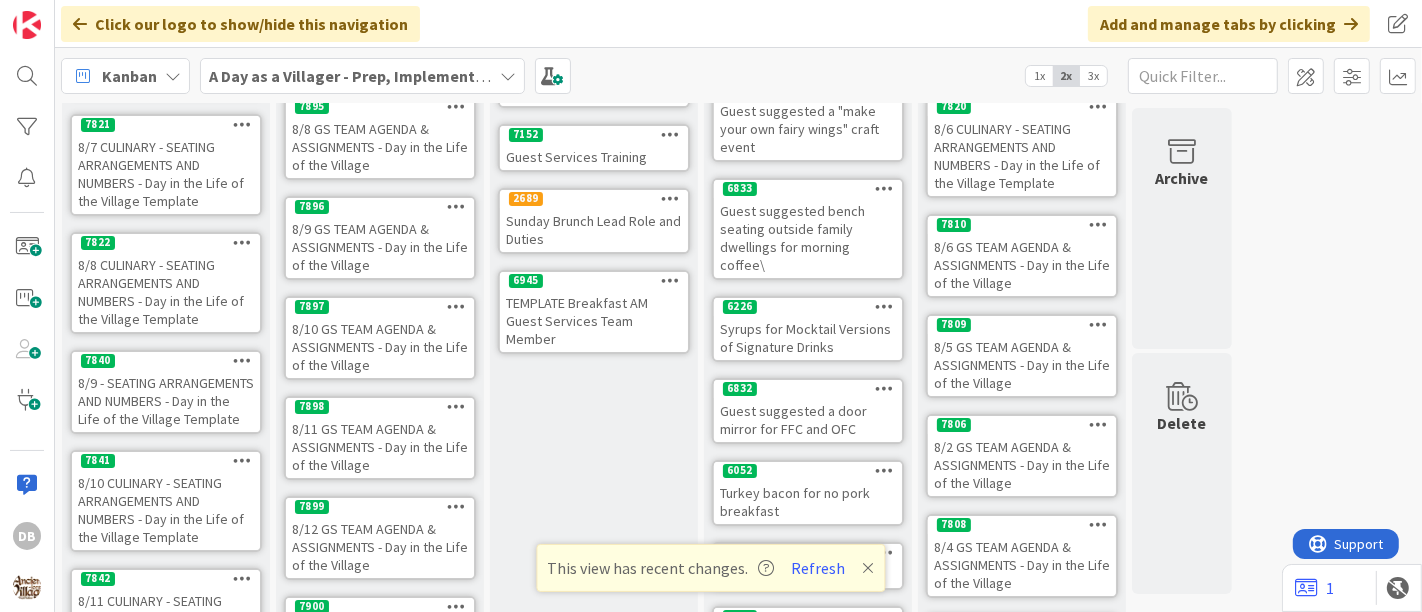 scroll, scrollTop: 0, scrollLeft: 0, axis: both 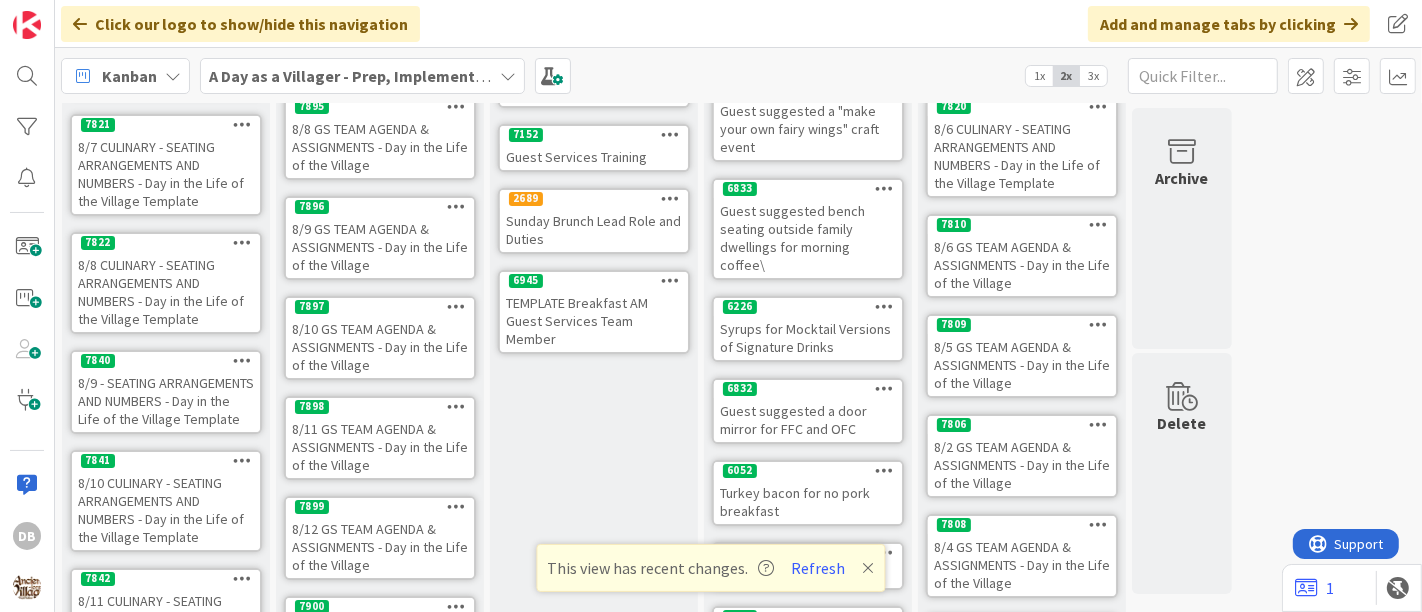 type on "x" 